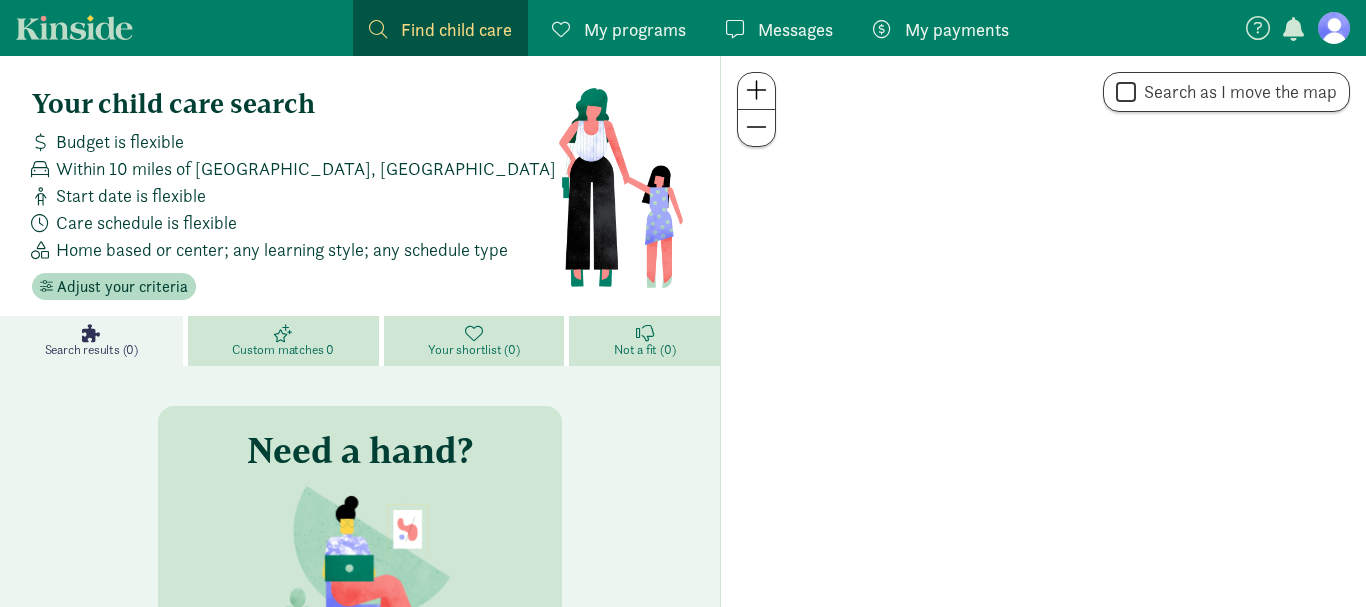 scroll, scrollTop: 0, scrollLeft: 0, axis: both 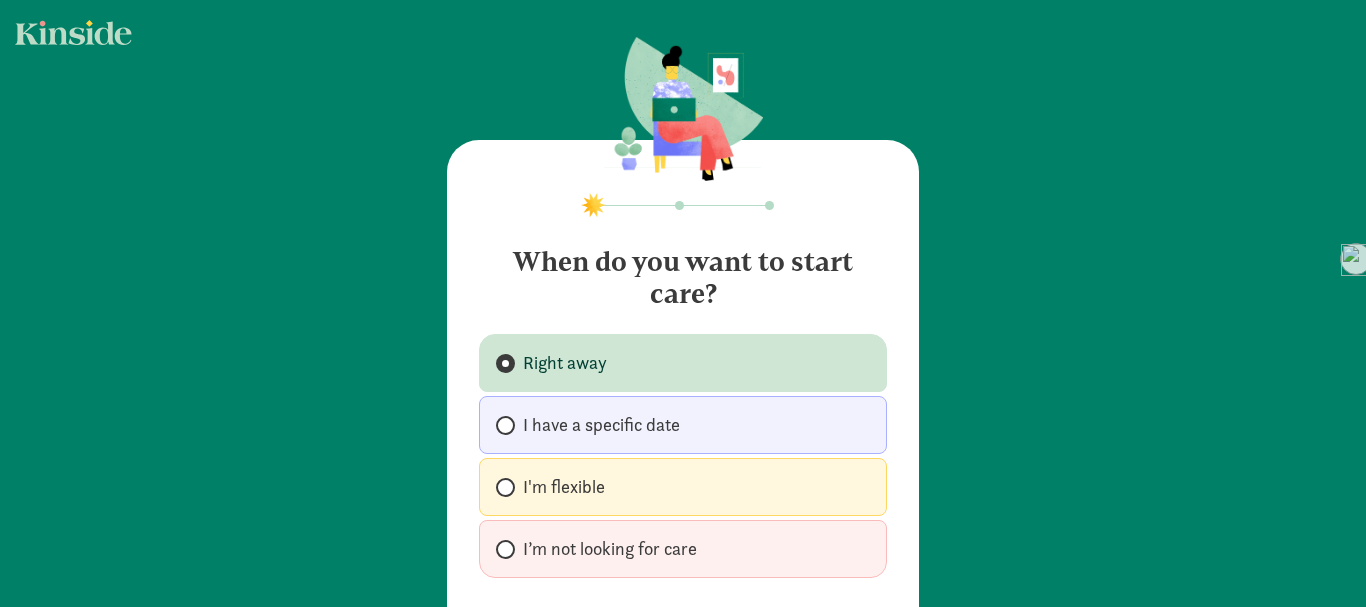 click on "Right away" at bounding box center (683, 363) 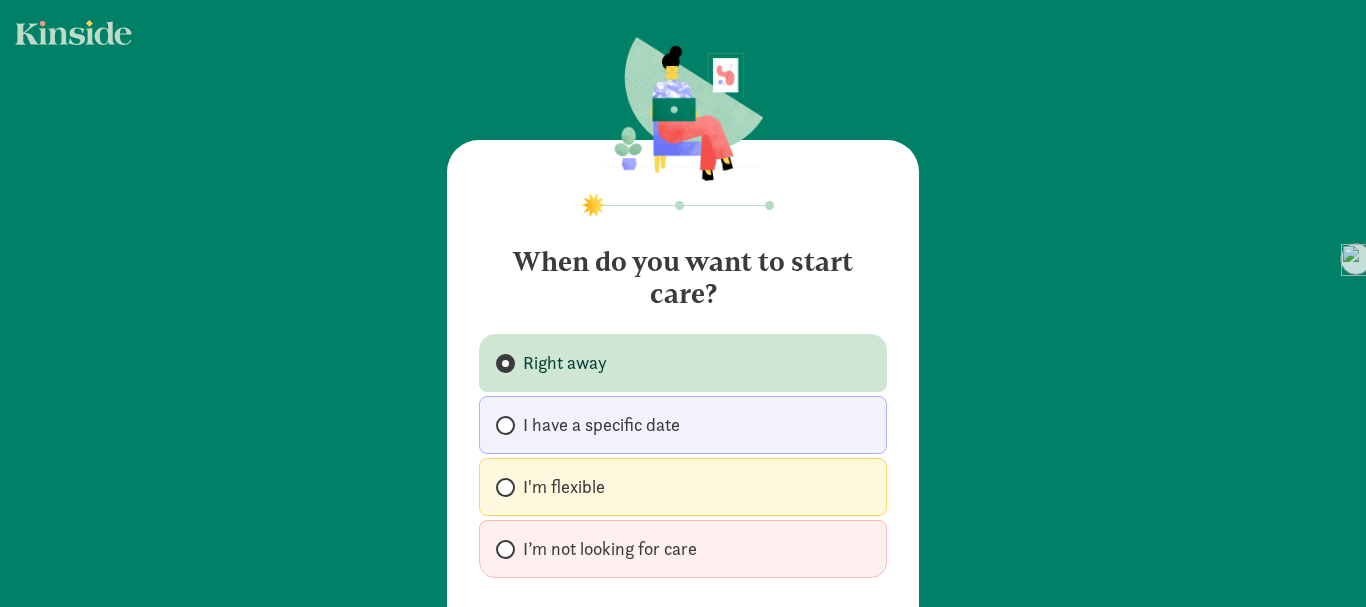 click on "Right away" at bounding box center (502, 363) 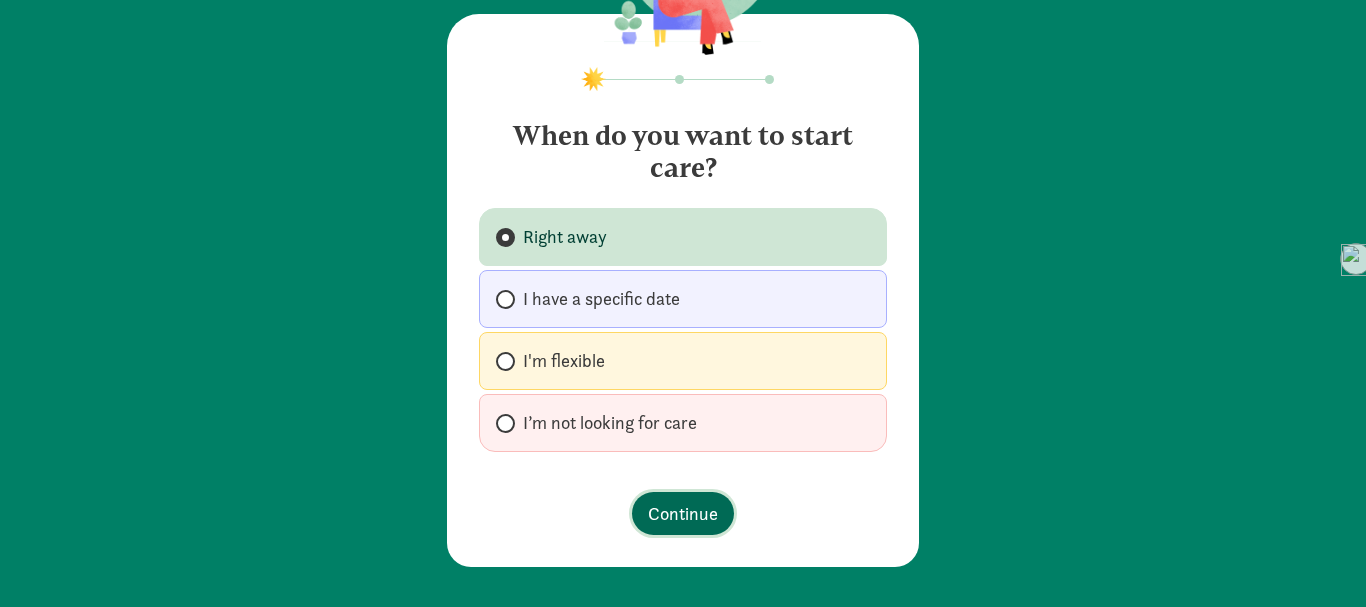 click on "Continue" at bounding box center [683, 513] 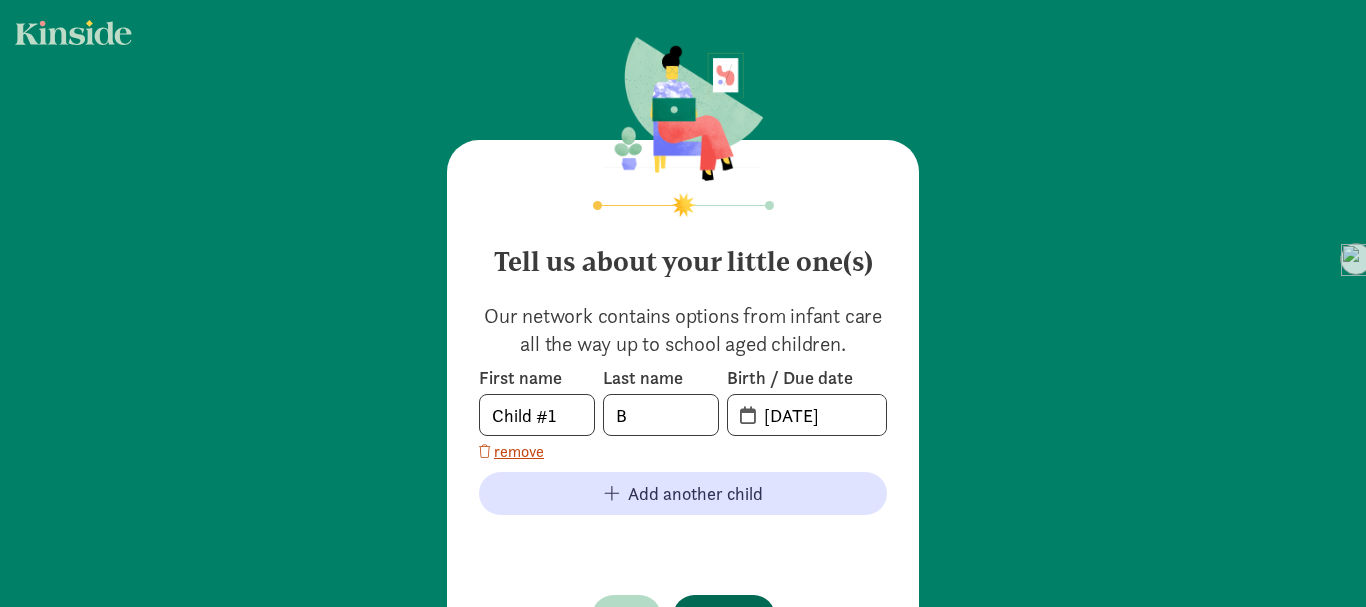 click on "First name        Child #1       Last name        B       Birth / Due date          07-09-2025
remove
Add another child" 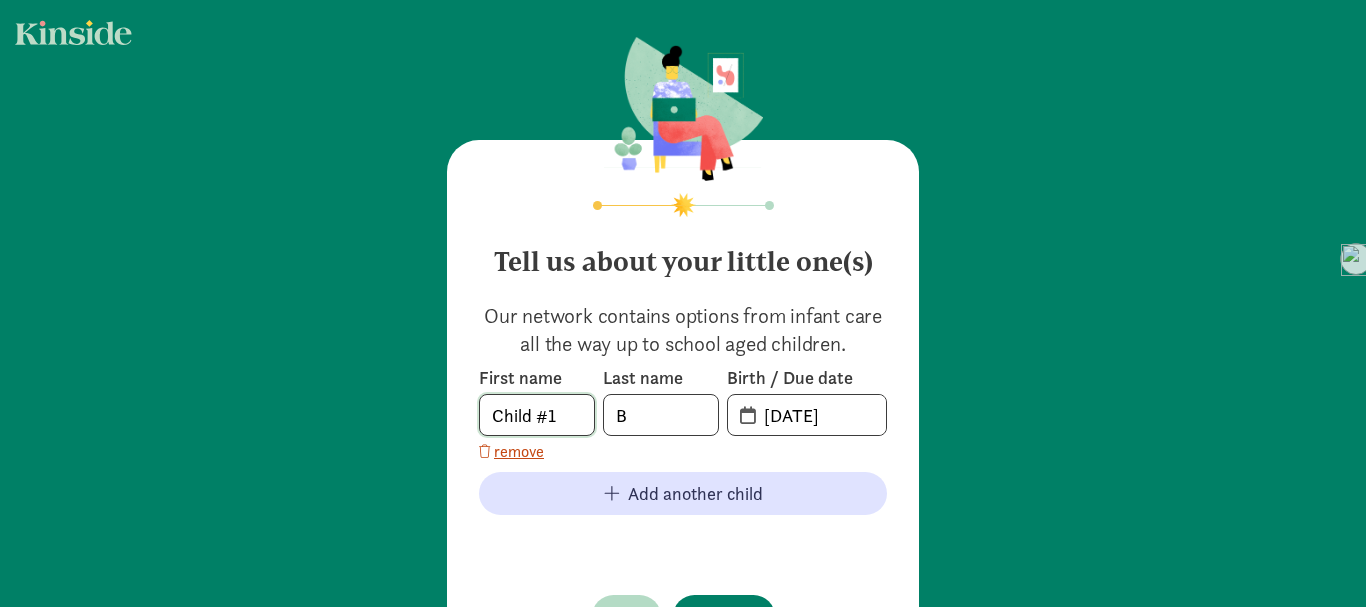 click on "Child #1" 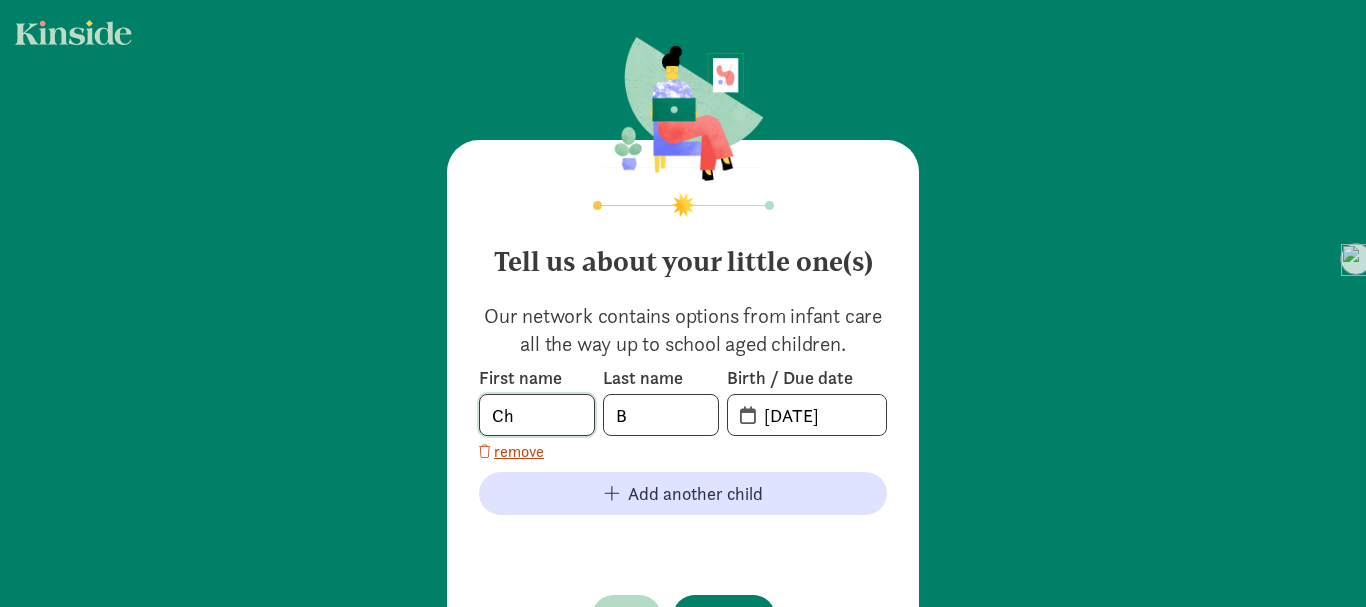 type on "C" 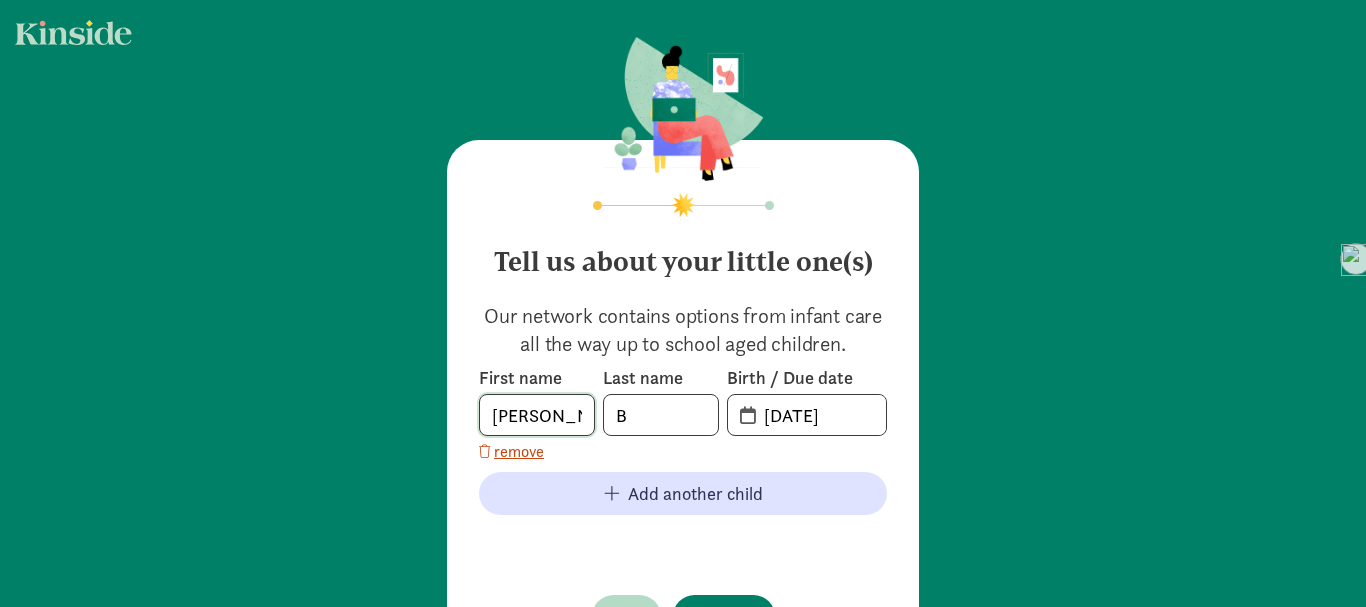 type on "Benicio" 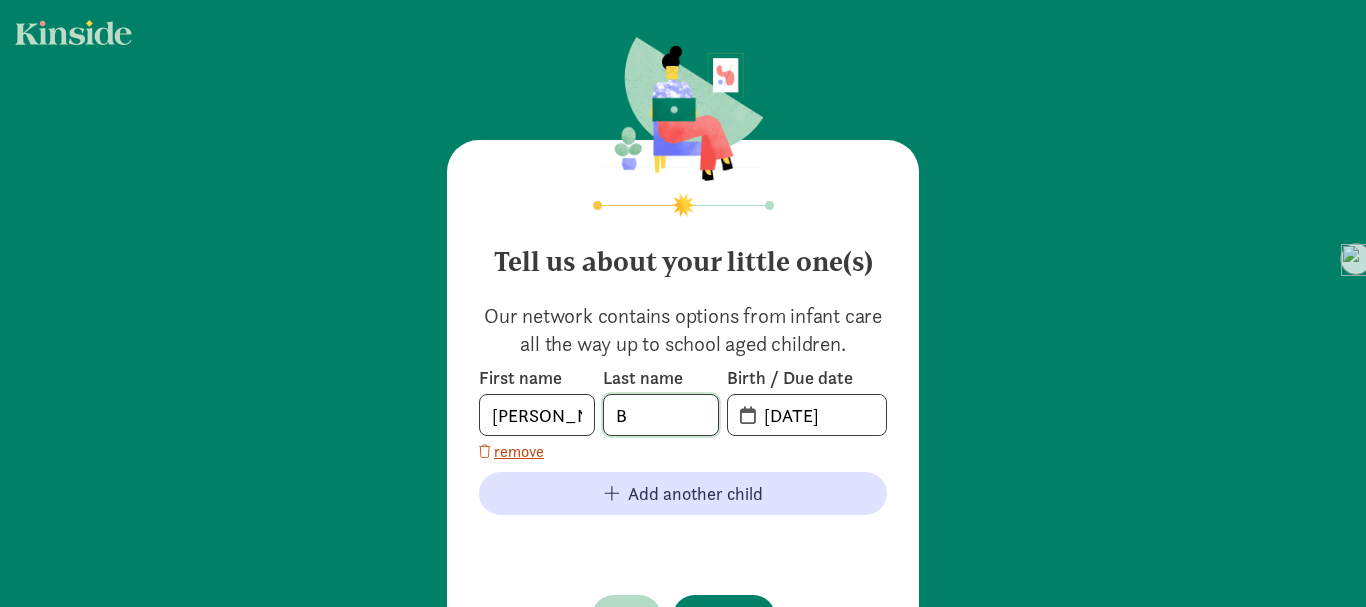 click on "B" 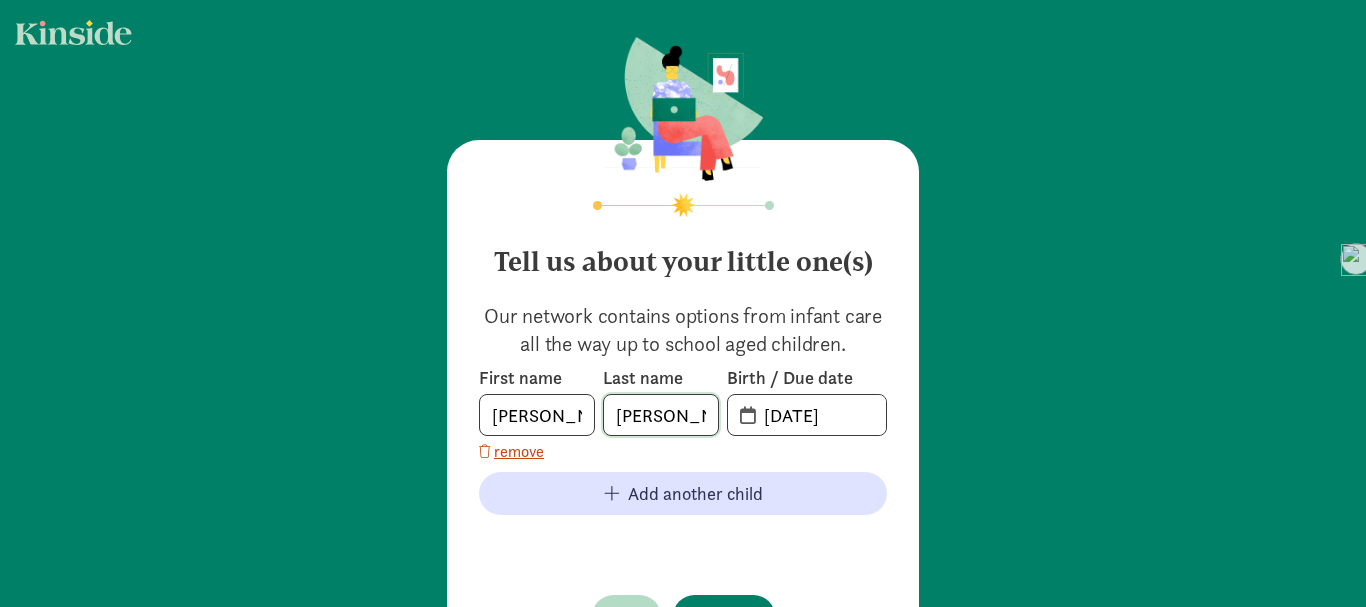 type on "Barron" 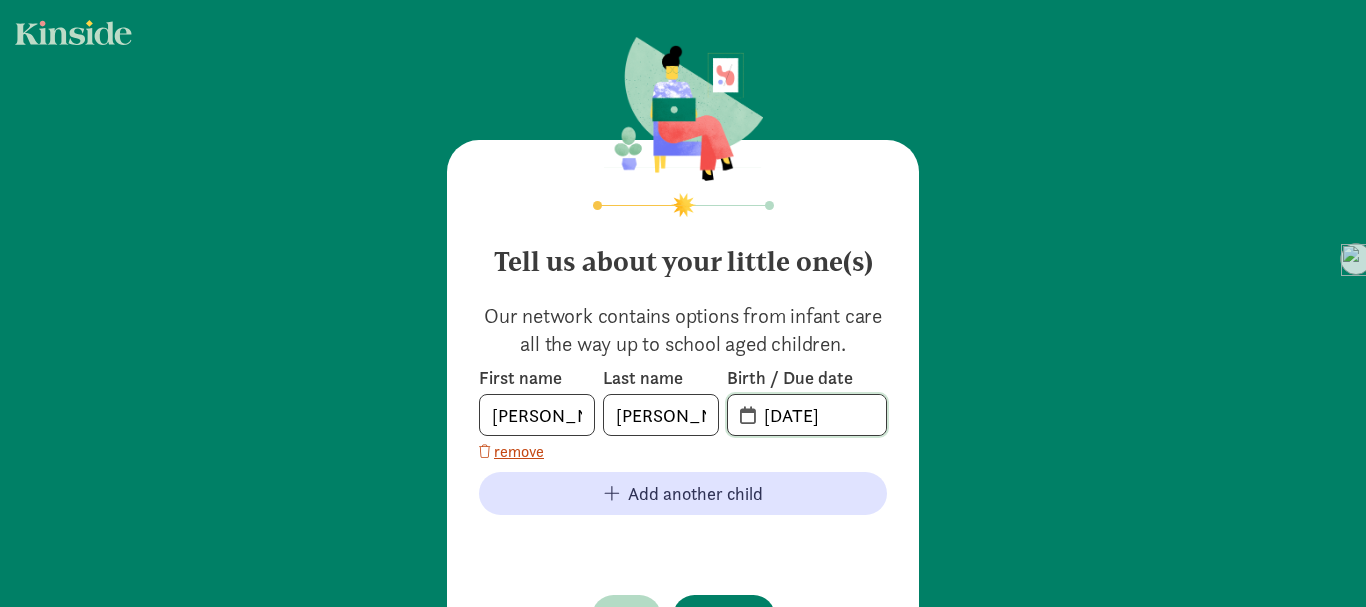 click on "07-09-2025" 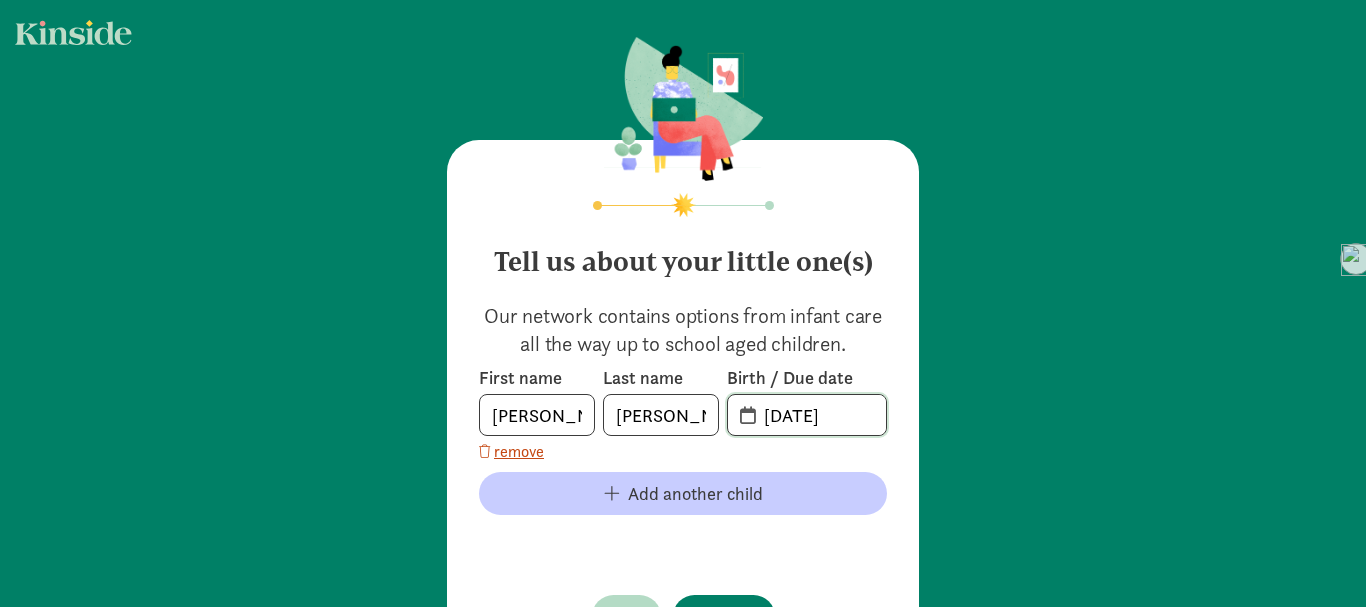 type on "09-08-2022" 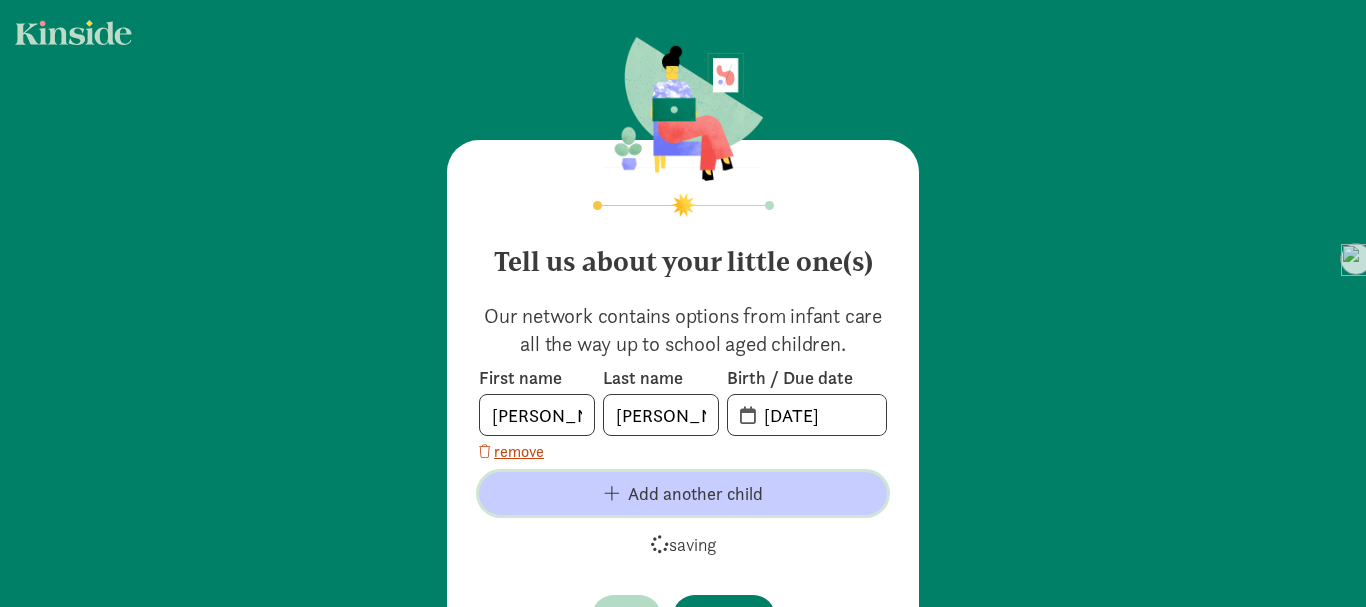 click on "Add another child" at bounding box center [695, 493] 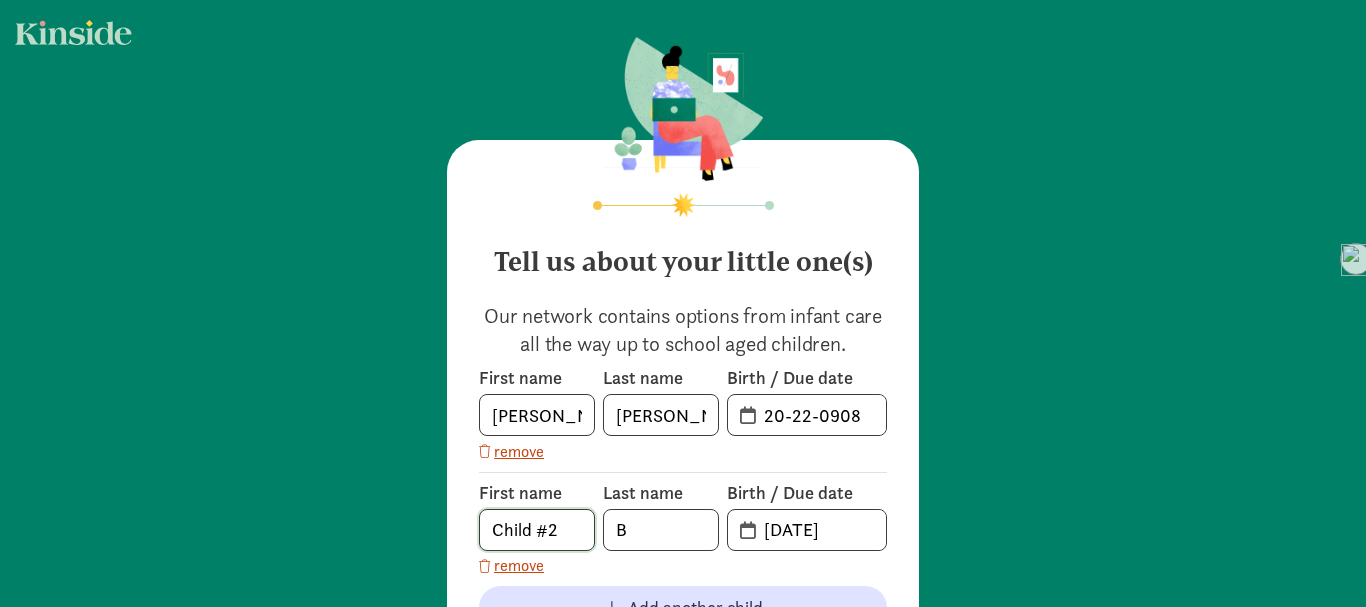 click on "Child #2" 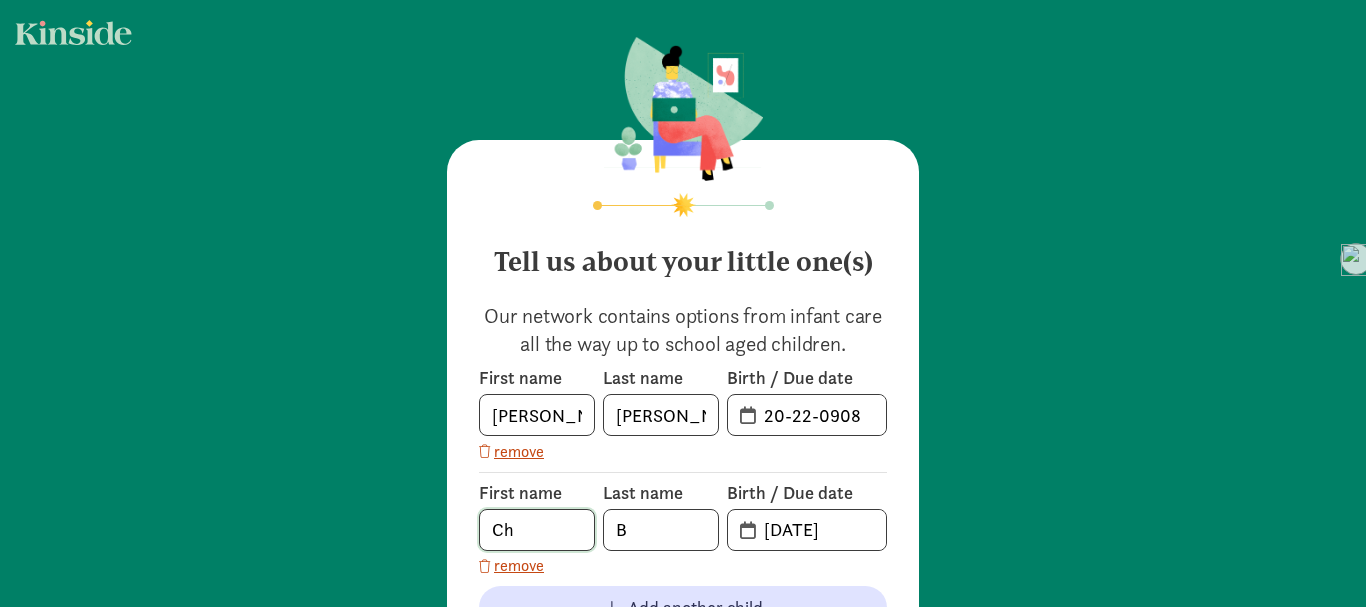 type on "C" 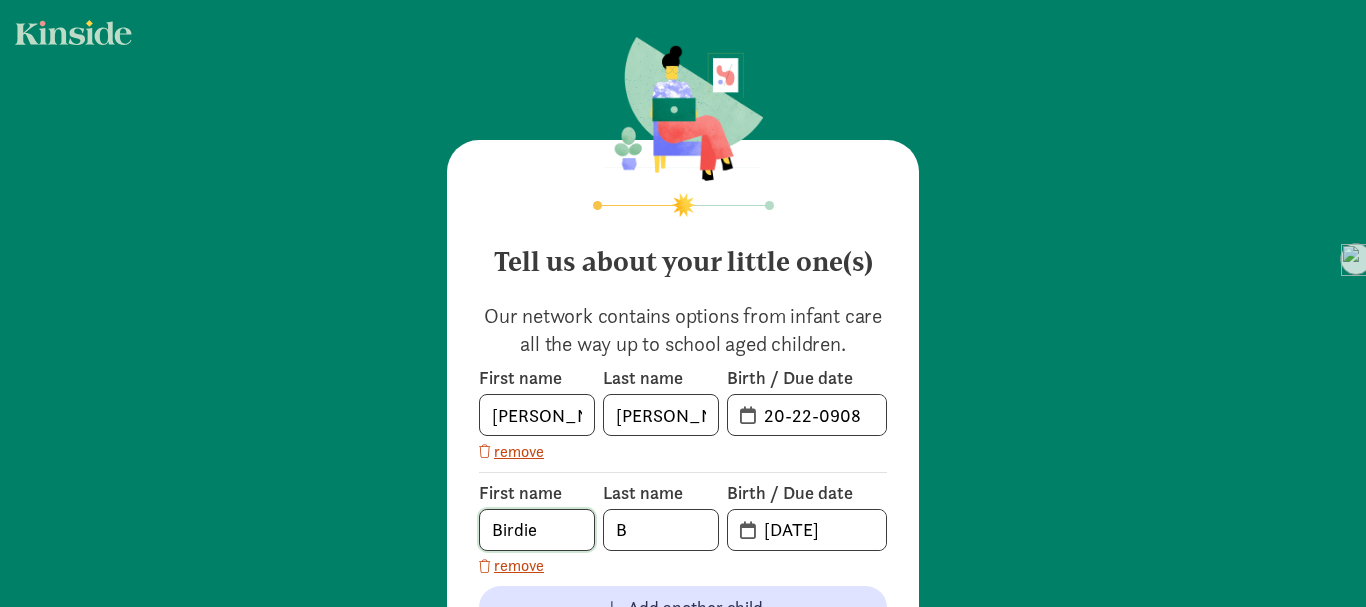 type on "Birdie" 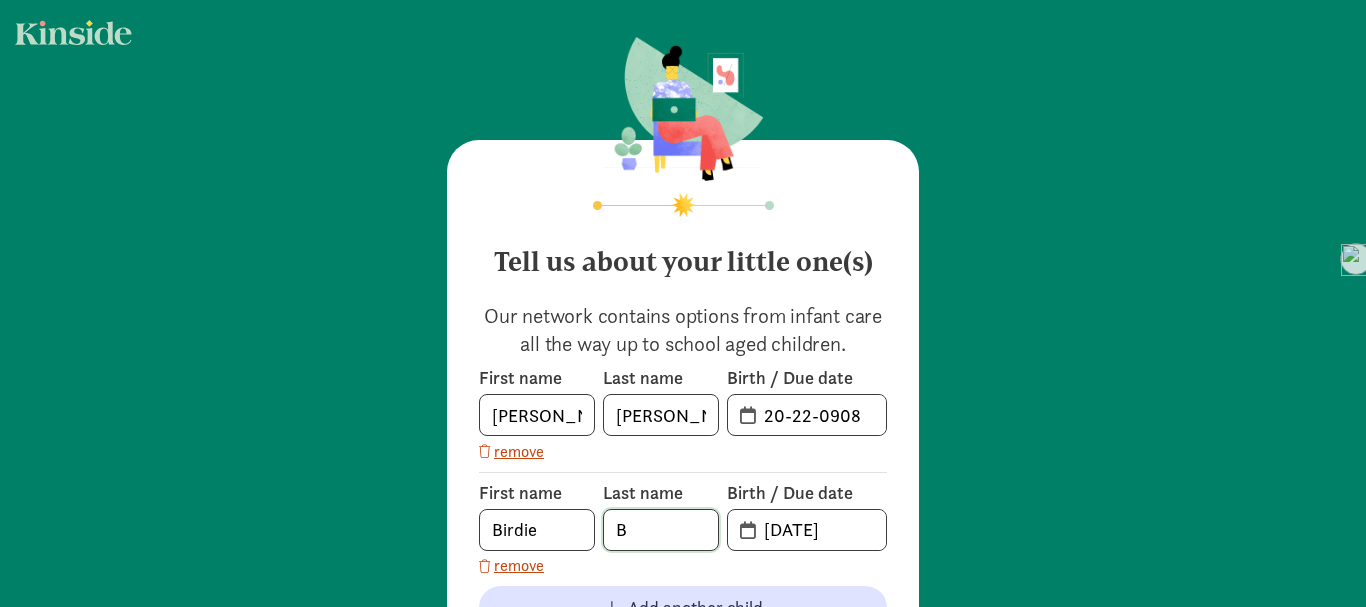 click on "B" 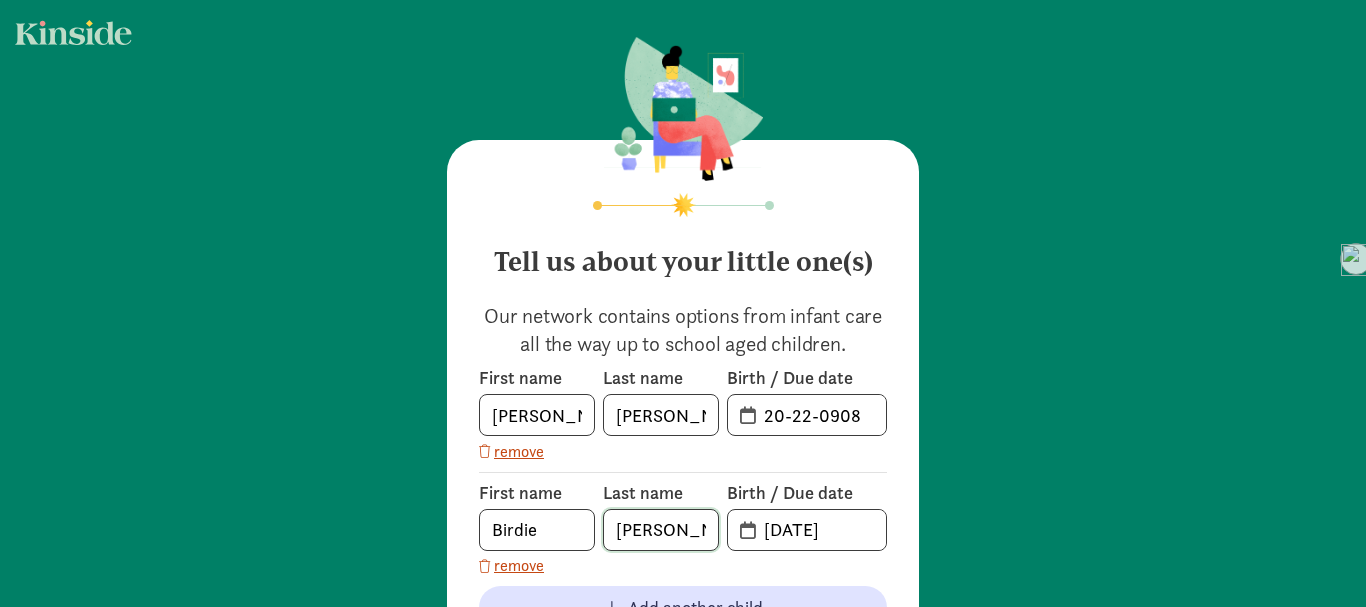 type on "Barron" 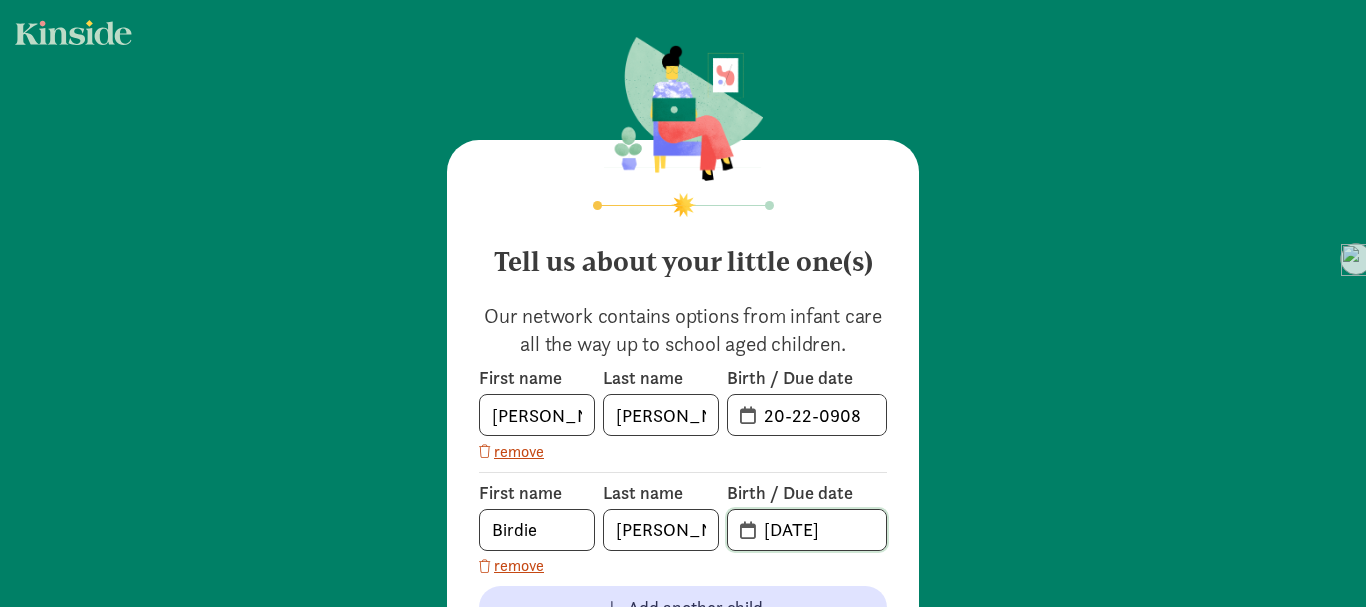 click on "07-09-2025" 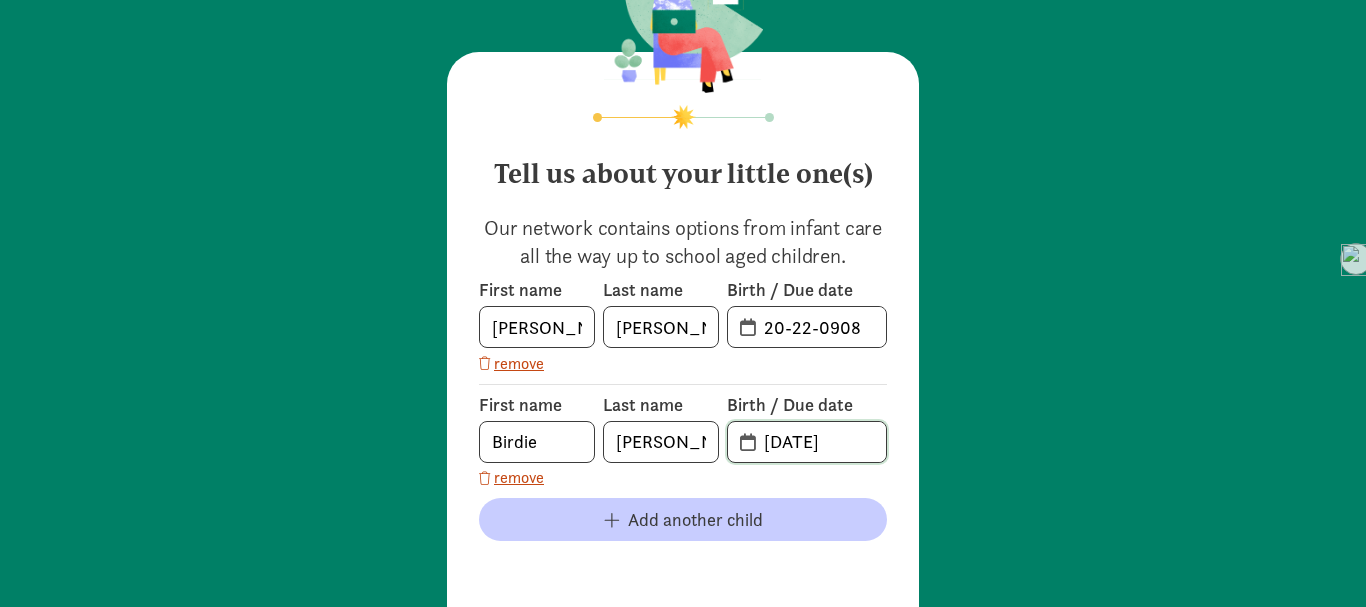 scroll, scrollTop: 217, scrollLeft: 0, axis: vertical 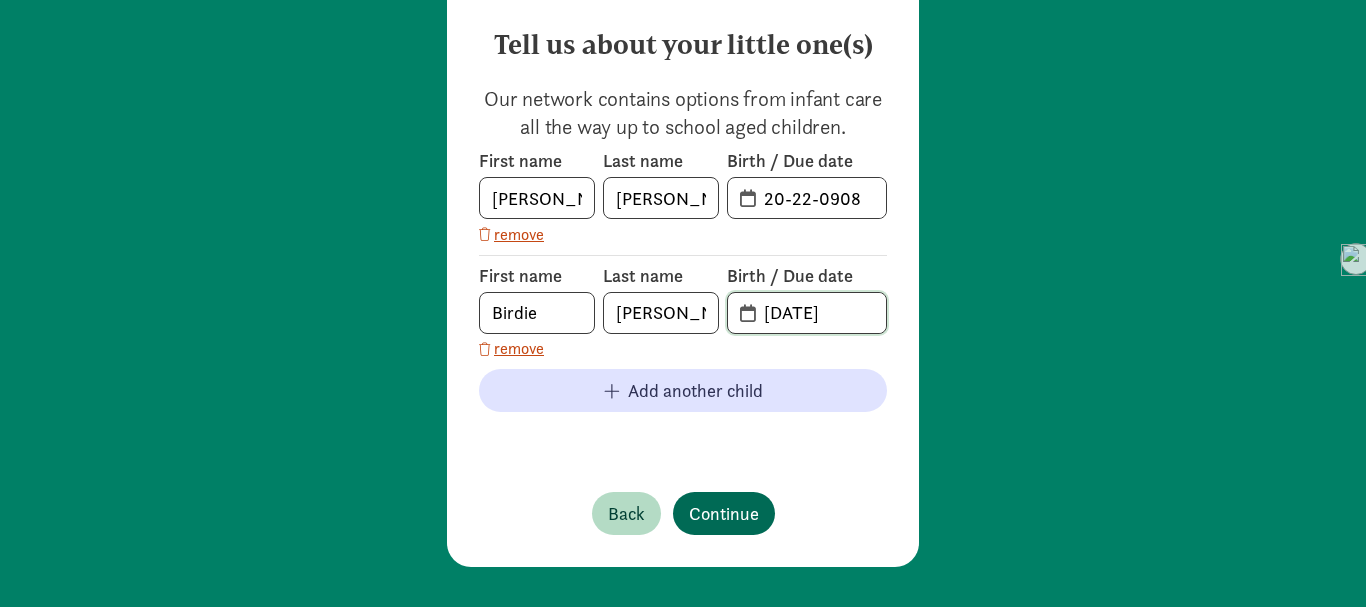 type on "01-24-2025" 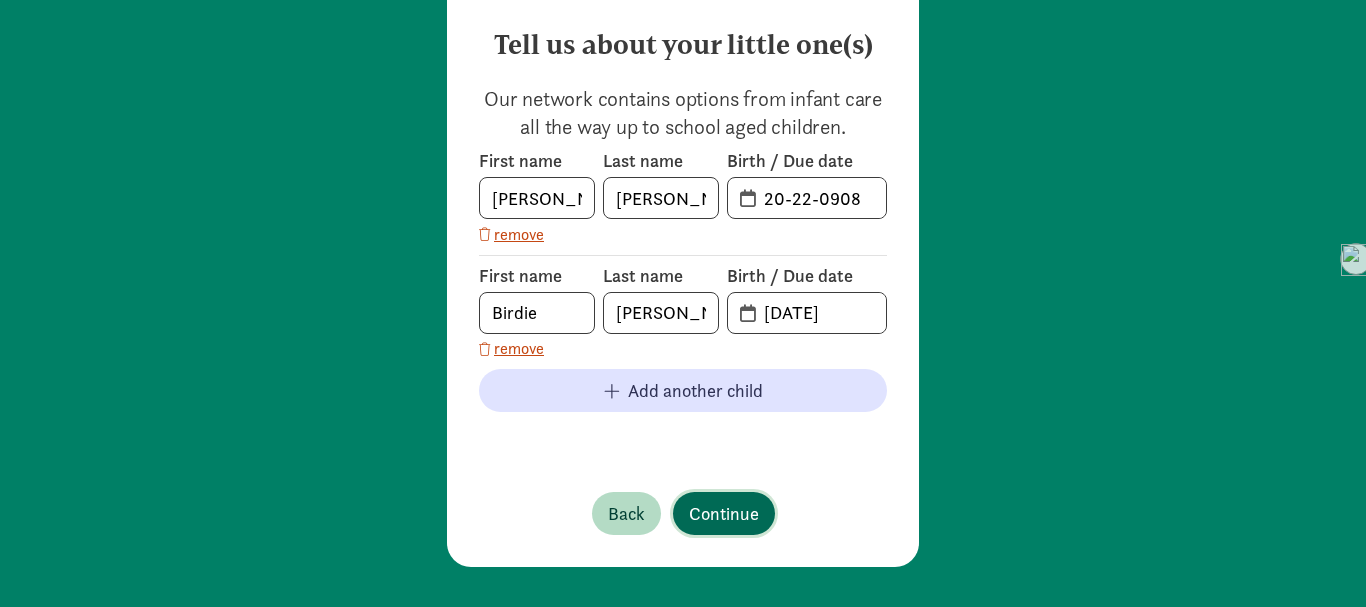 click on "Tell us about your little one(s)
Our network contains options from infant care all the way
up to school aged children.
First name        Benicio       Last name        Barron       Birth / Due date          20-22-0908
remove
First name        Birdie       Last name        Barron       Birth / Due date          01-24-2025
remove
Add another child
Back
Continue" at bounding box center (683, 245) 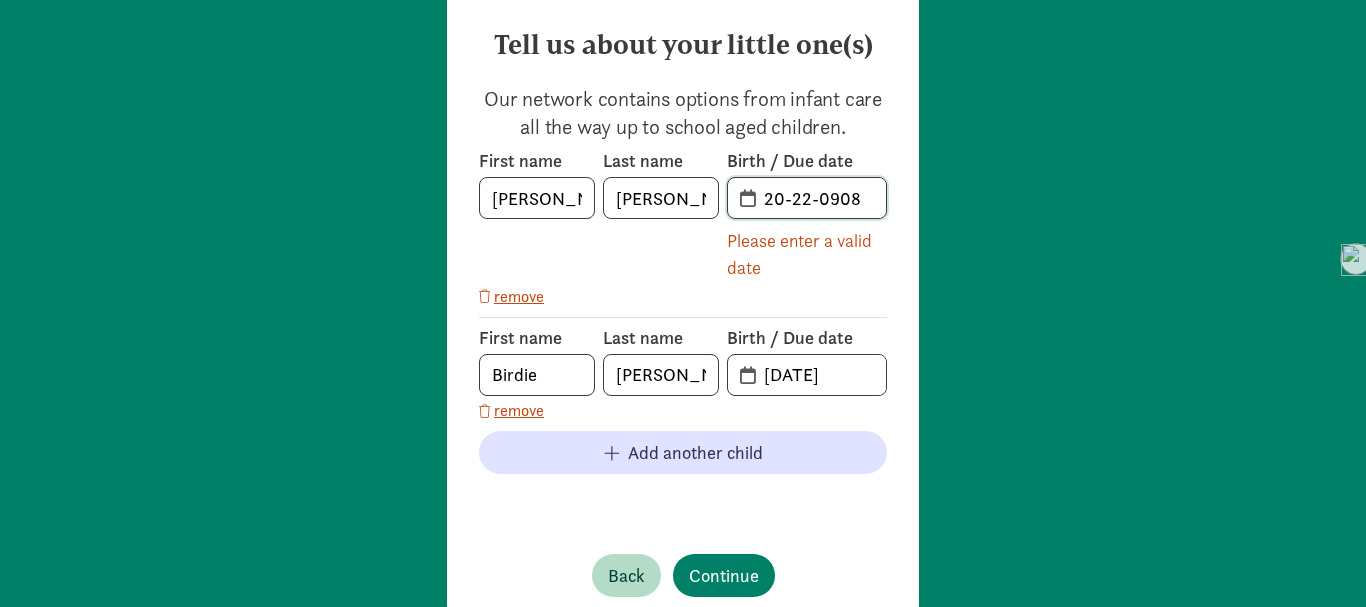click on "20-22-0908" 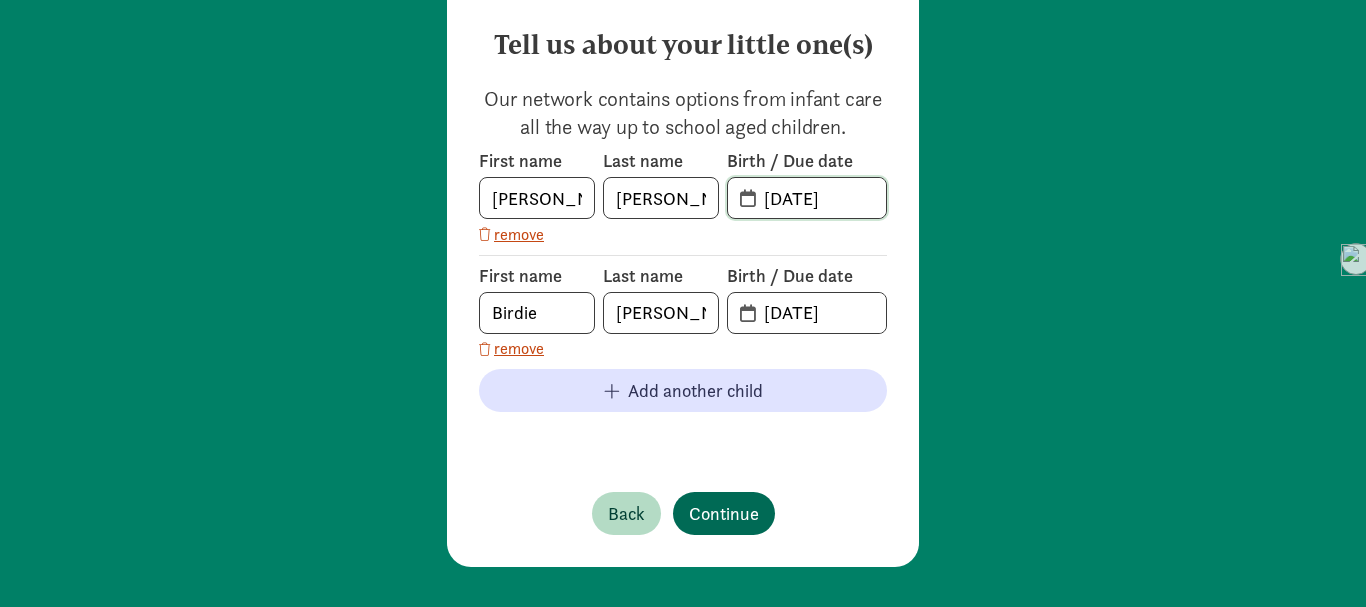 type on "09-08-2022" 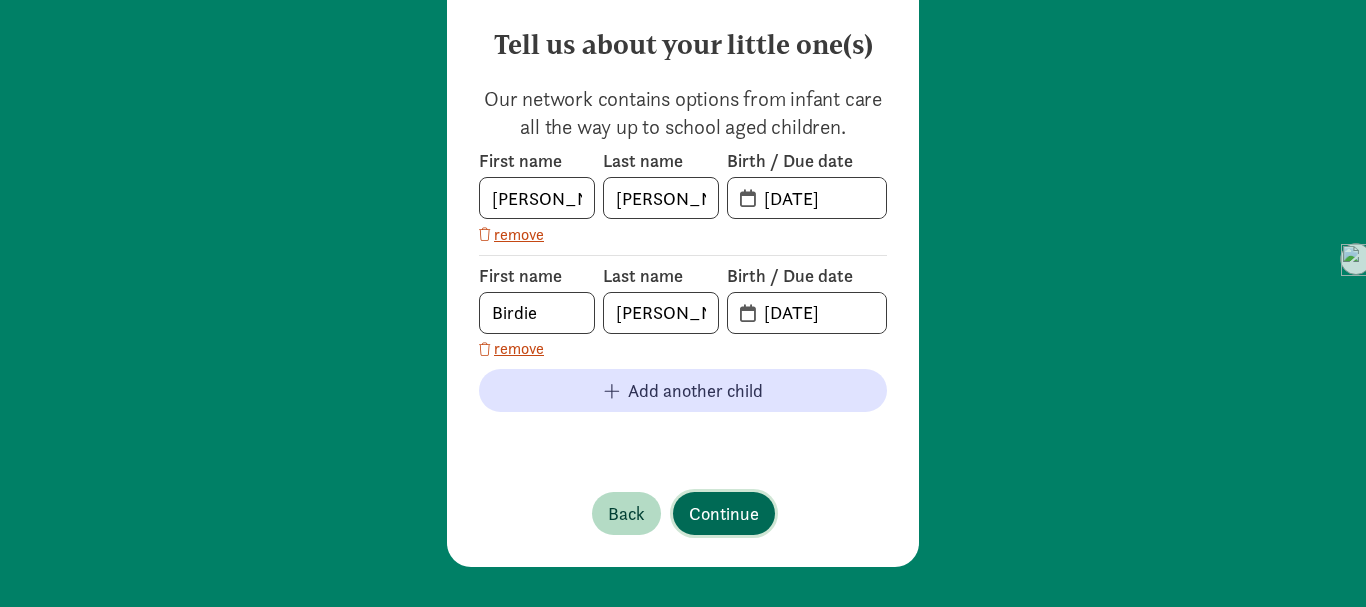 click on "Continue" at bounding box center (724, 513) 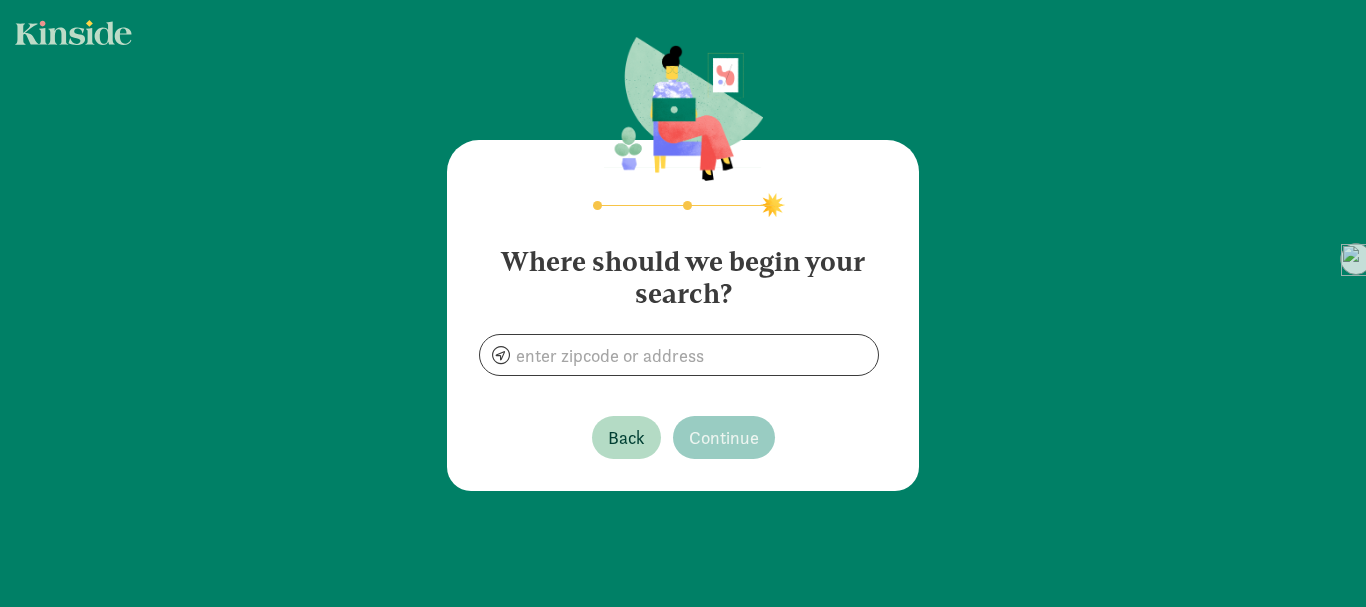 scroll, scrollTop: 0, scrollLeft: 0, axis: both 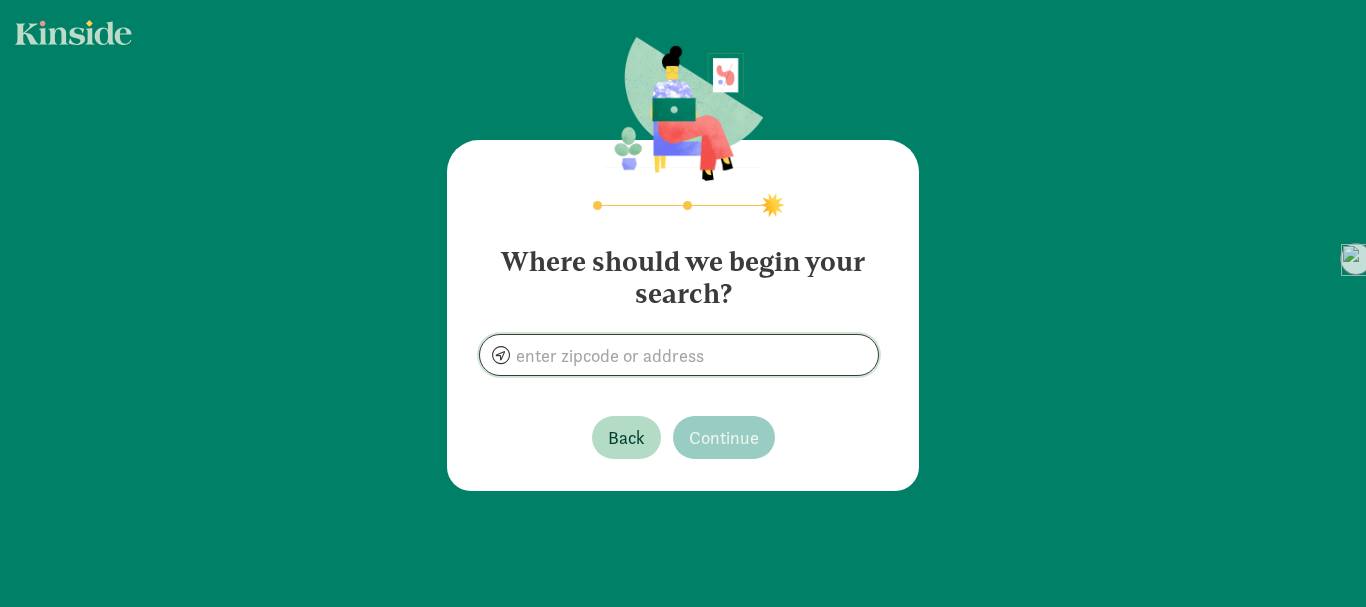click 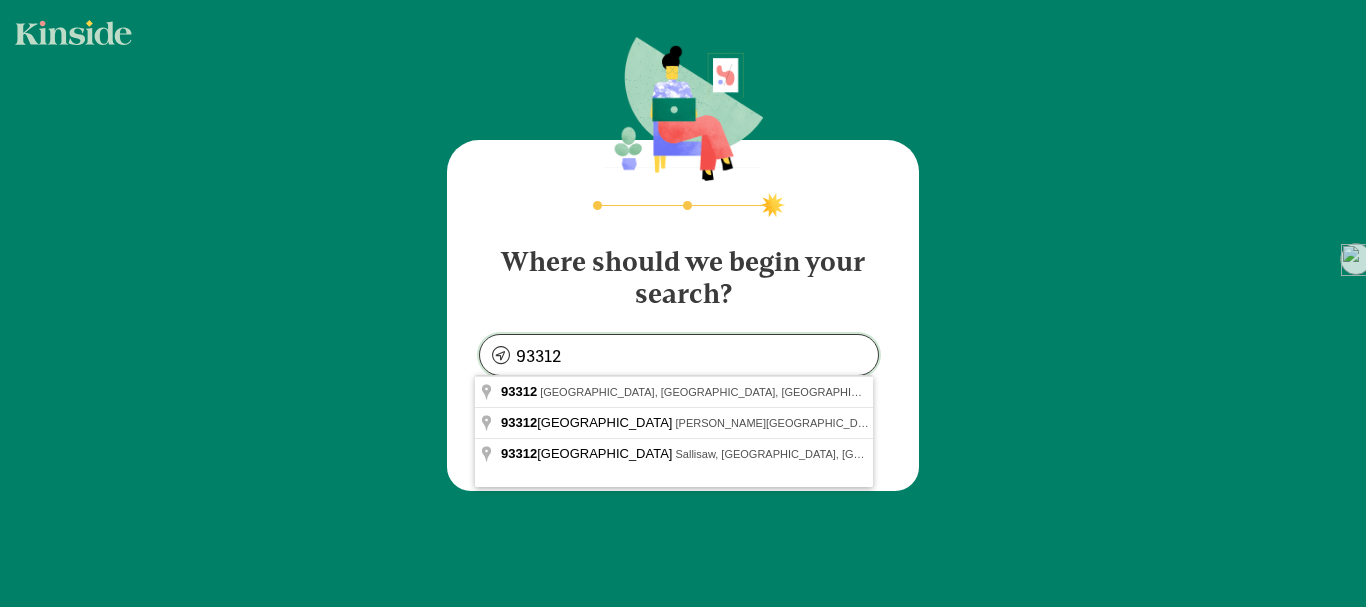 type on "Bakersfield, CA 93312, USA" 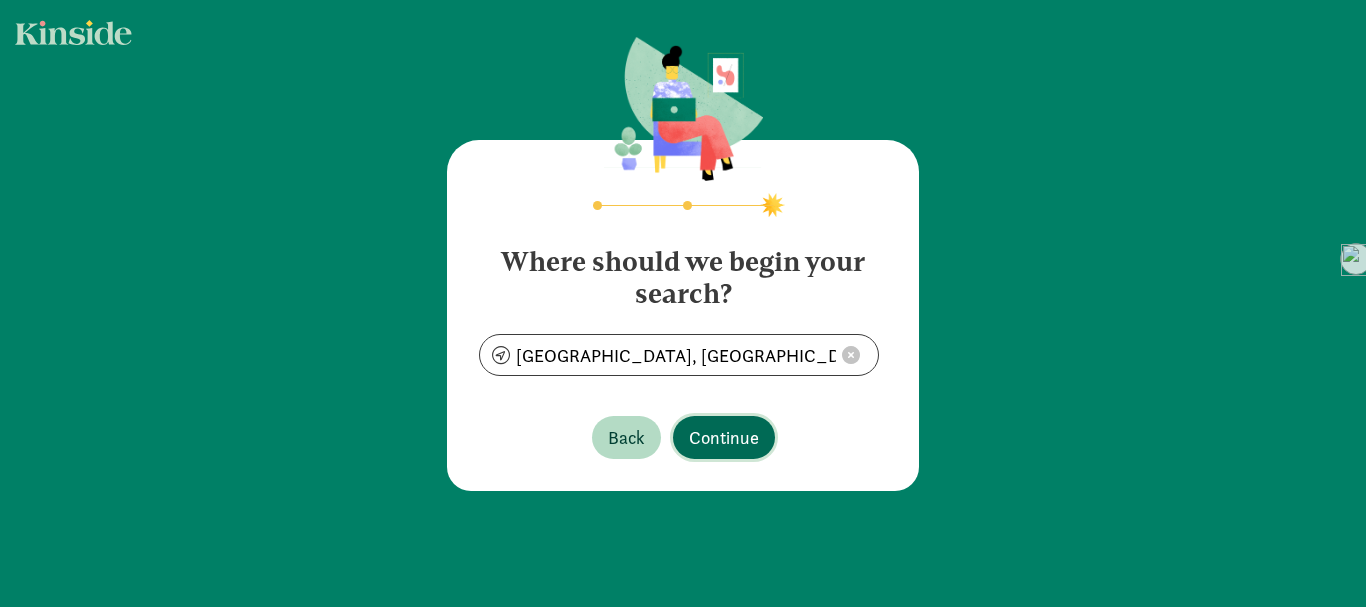 click on "Continue" at bounding box center [724, 437] 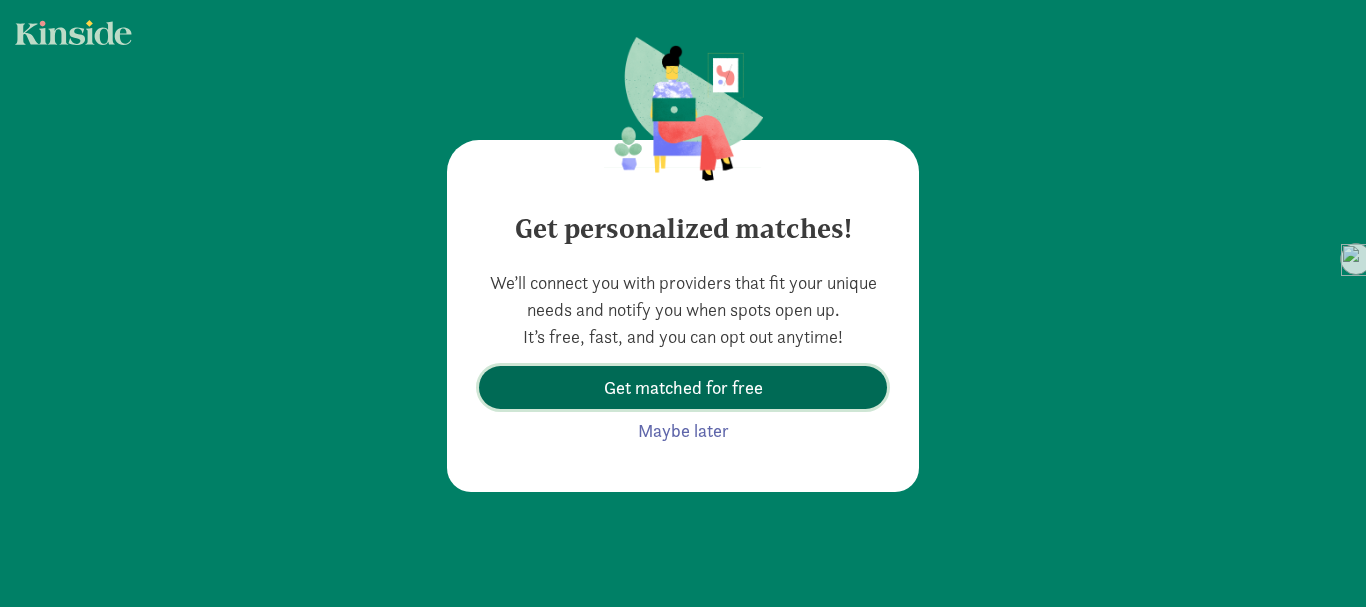 click on "Get matched for free" at bounding box center [683, 387] 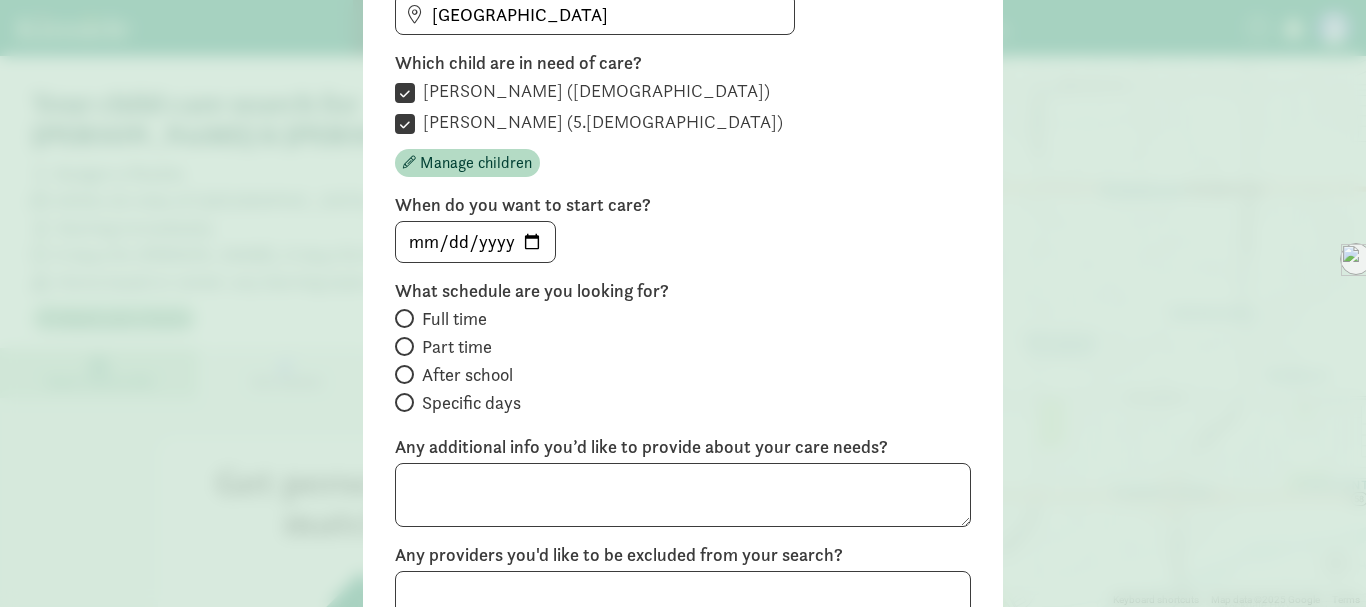 scroll, scrollTop: 281, scrollLeft: 0, axis: vertical 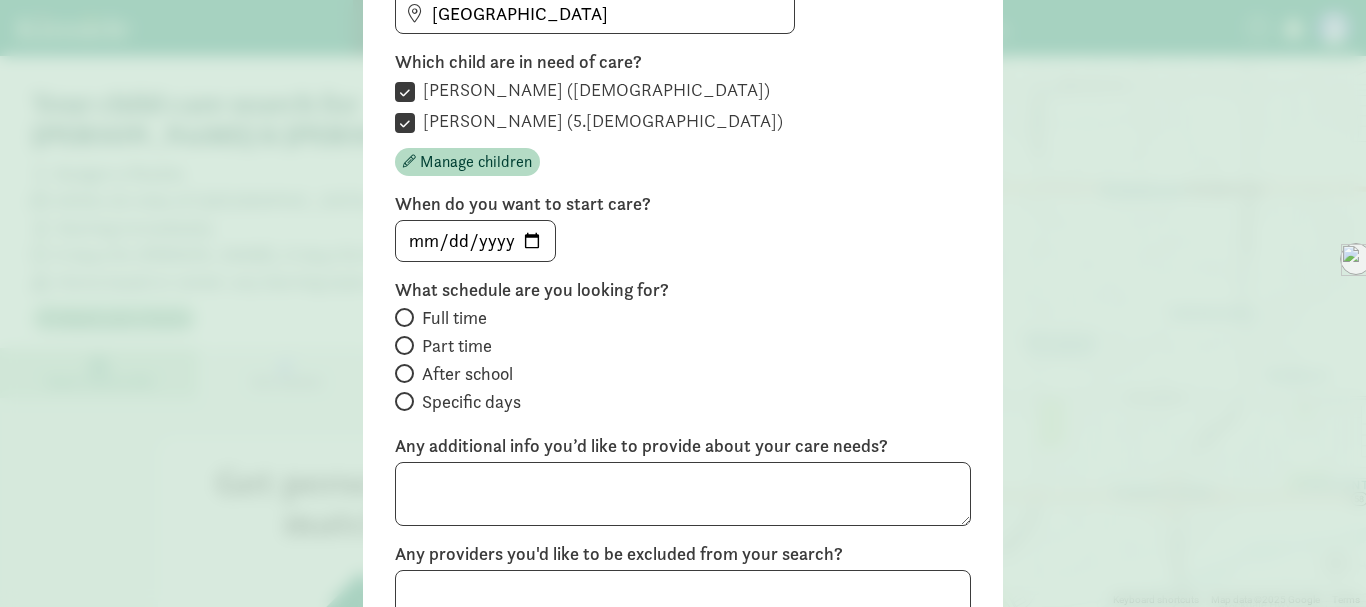 click at bounding box center [404, 317] 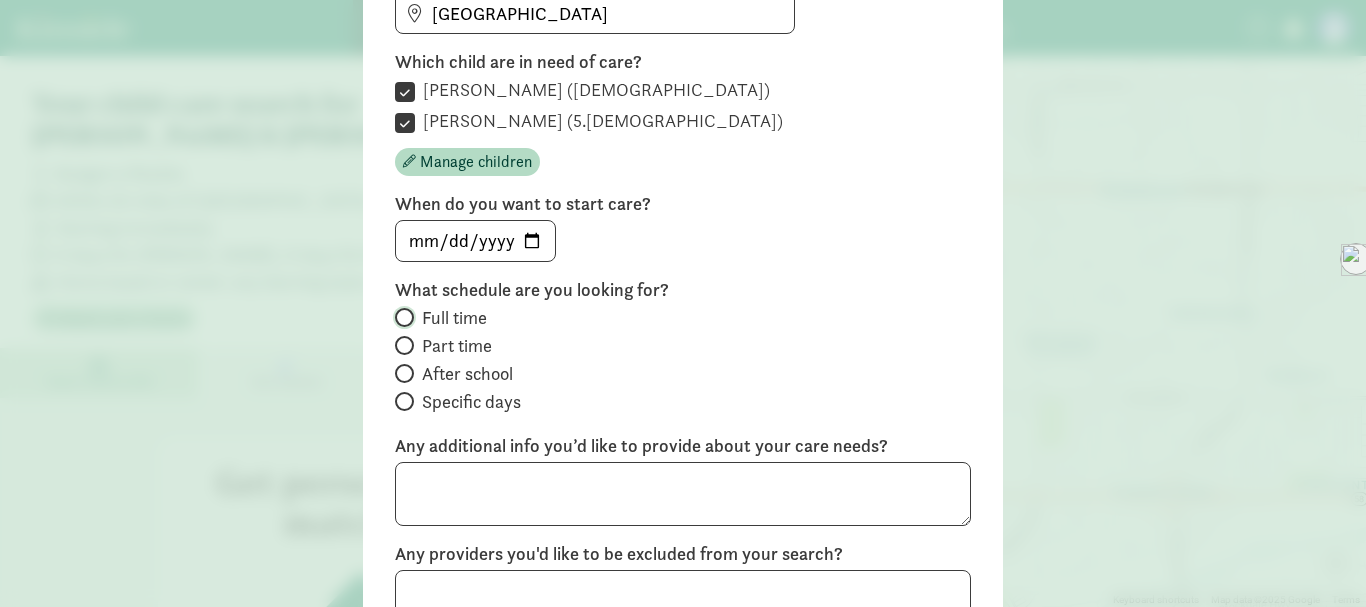 click on "Full time" at bounding box center [401, 317] 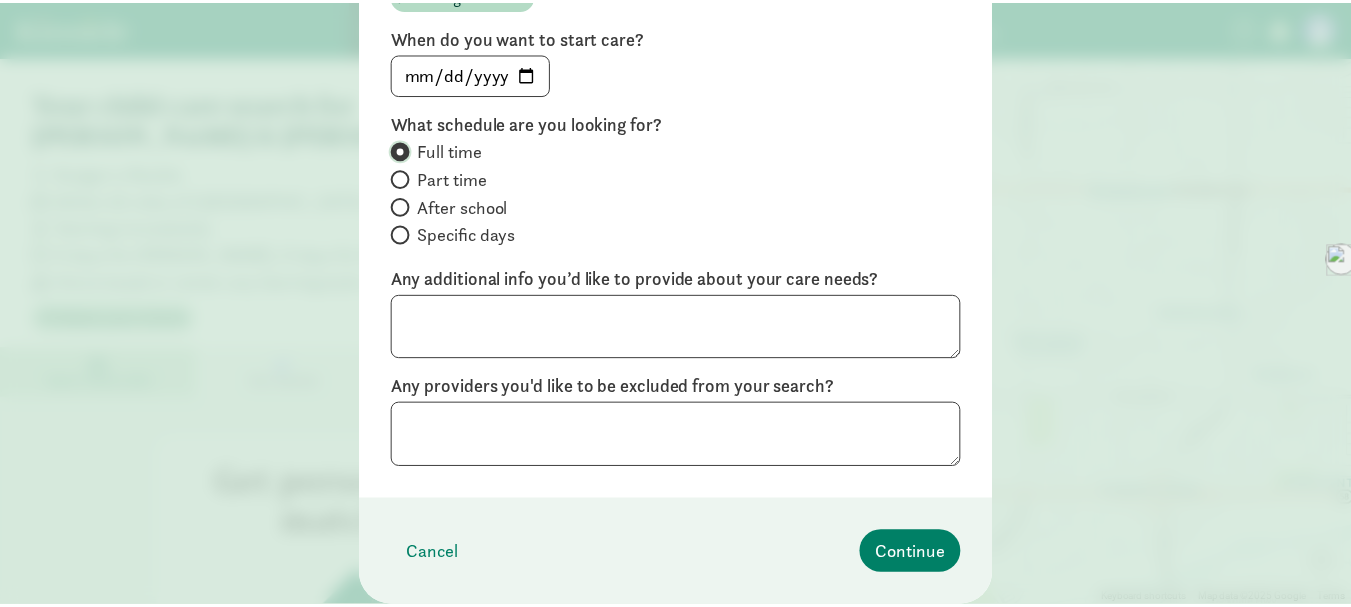 scroll, scrollTop: 449, scrollLeft: 0, axis: vertical 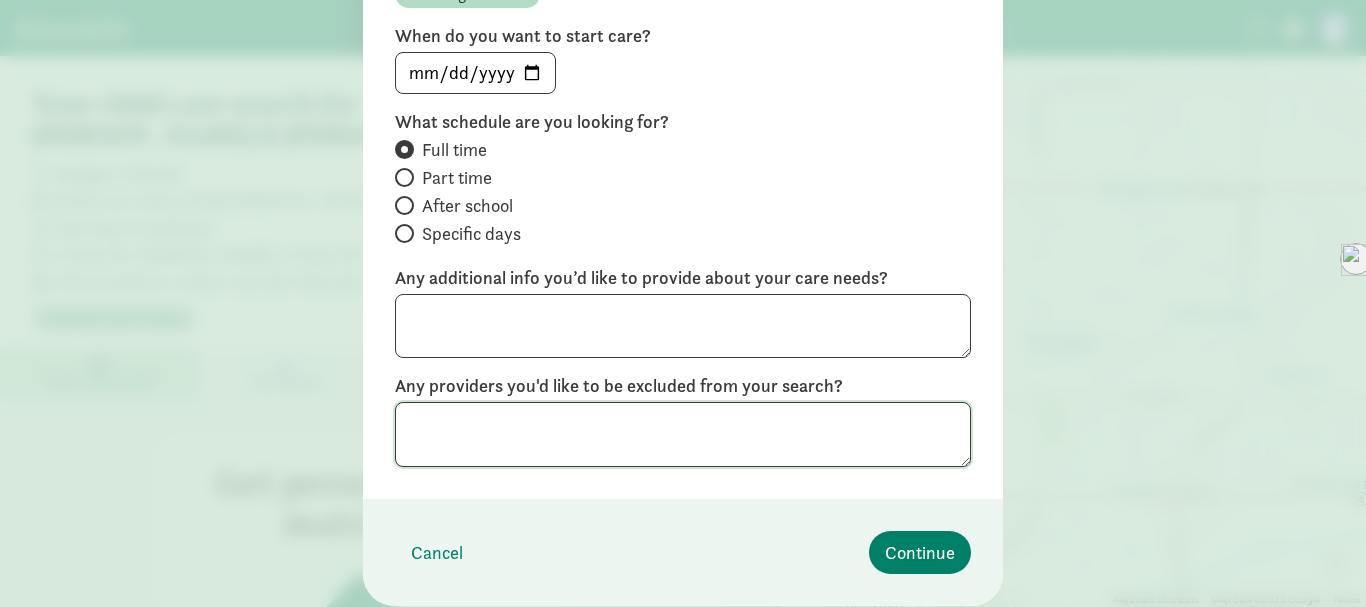 click at bounding box center [683, 434] 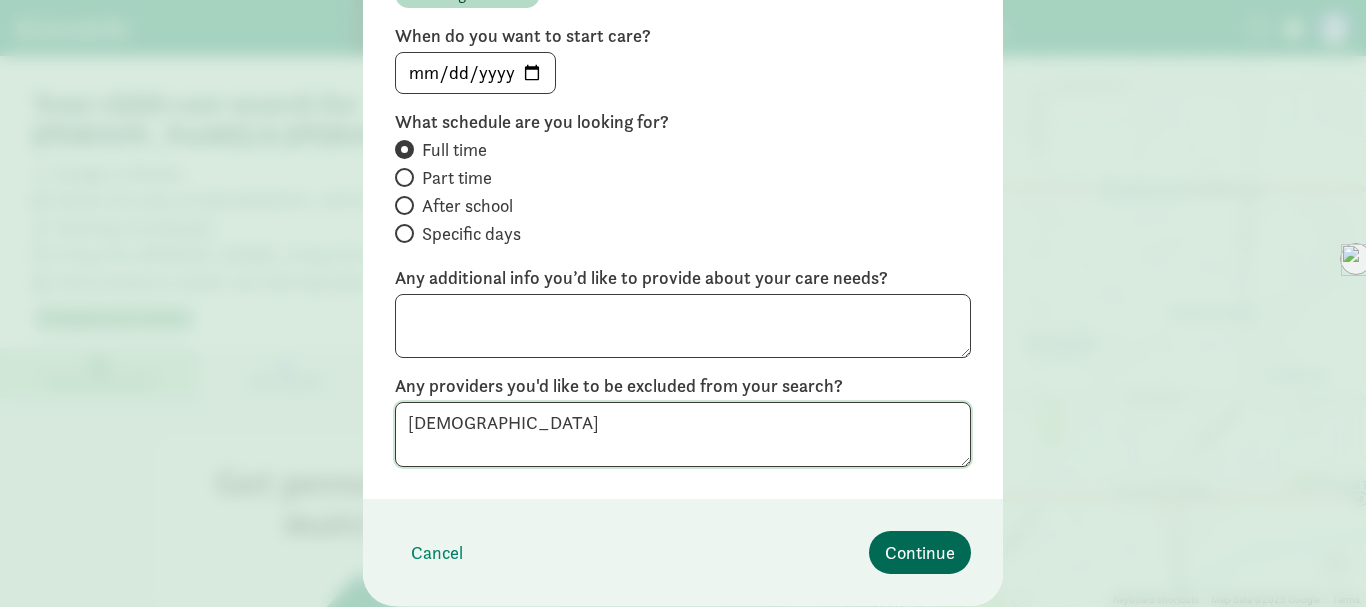 type on "males" 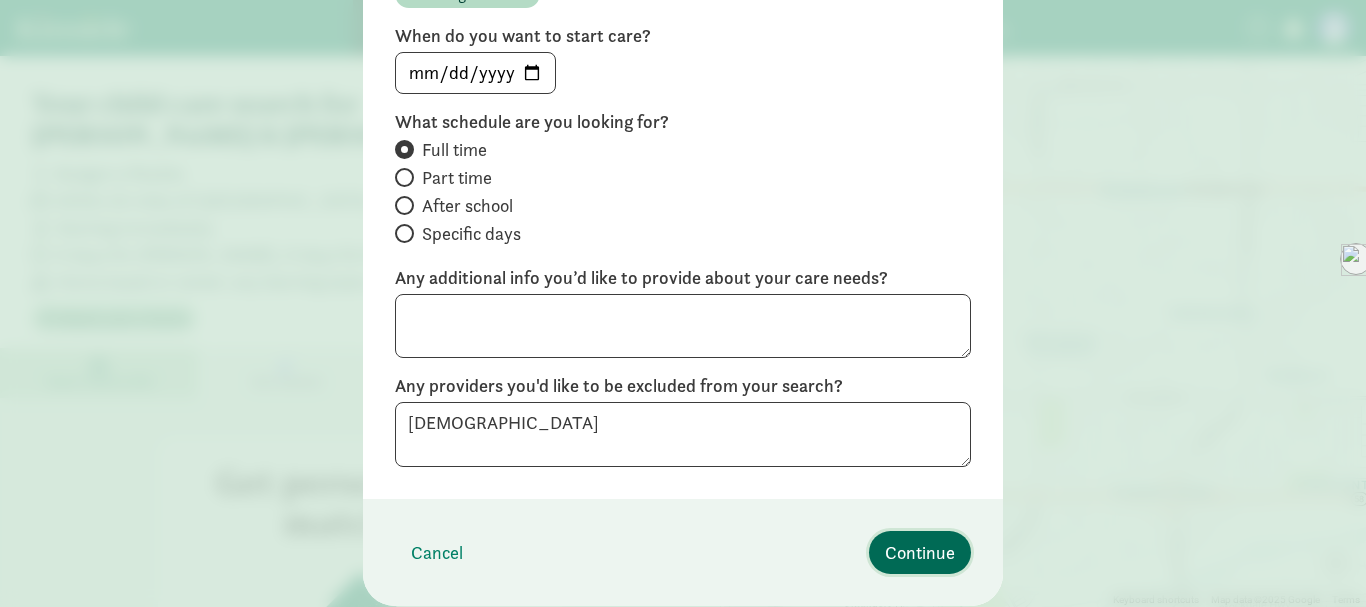 click on "Continue" at bounding box center (920, 552) 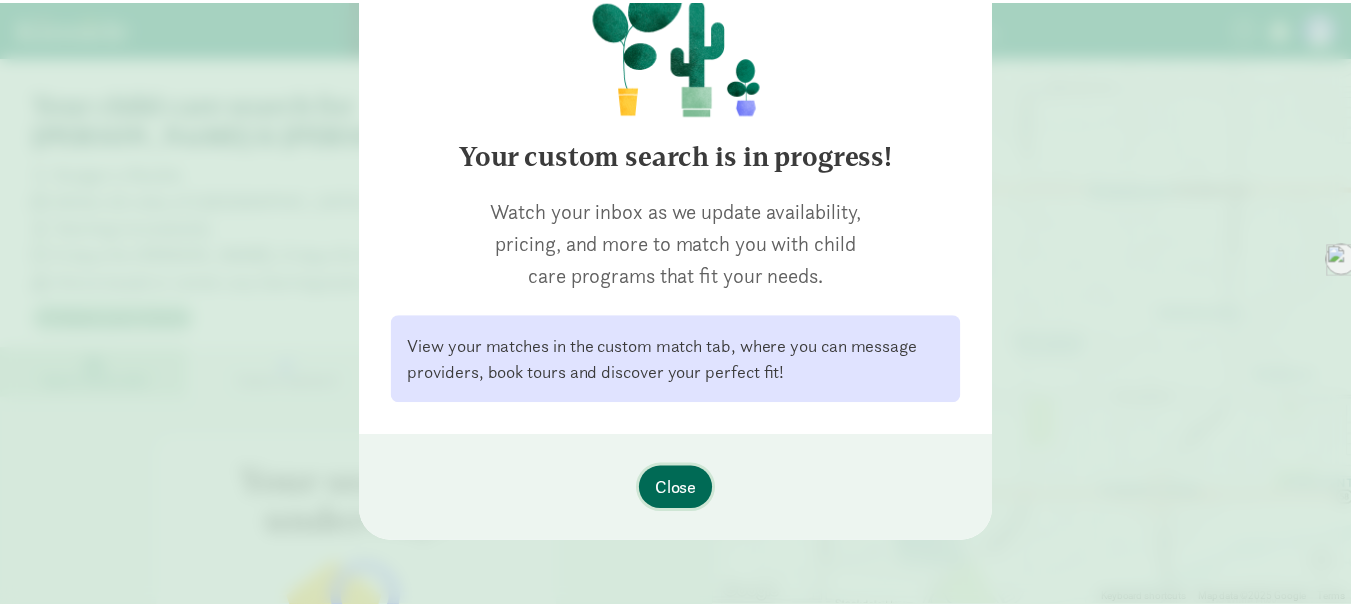 scroll, scrollTop: 212, scrollLeft: 0, axis: vertical 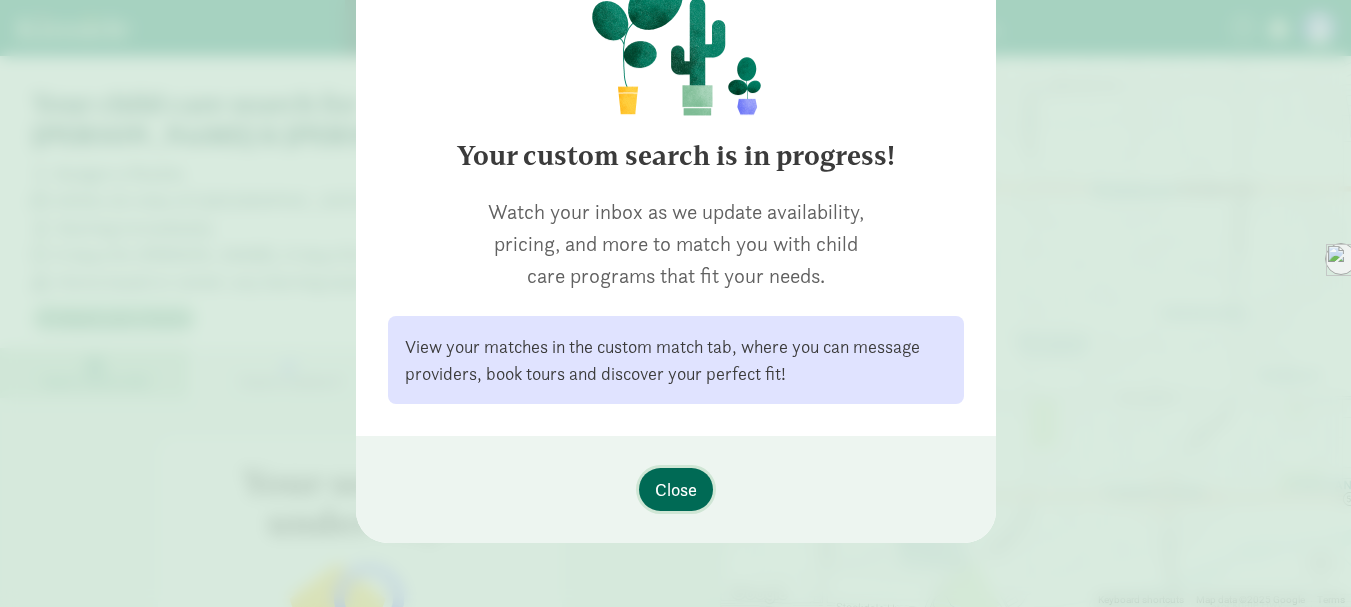 click on "Close" at bounding box center [676, 489] 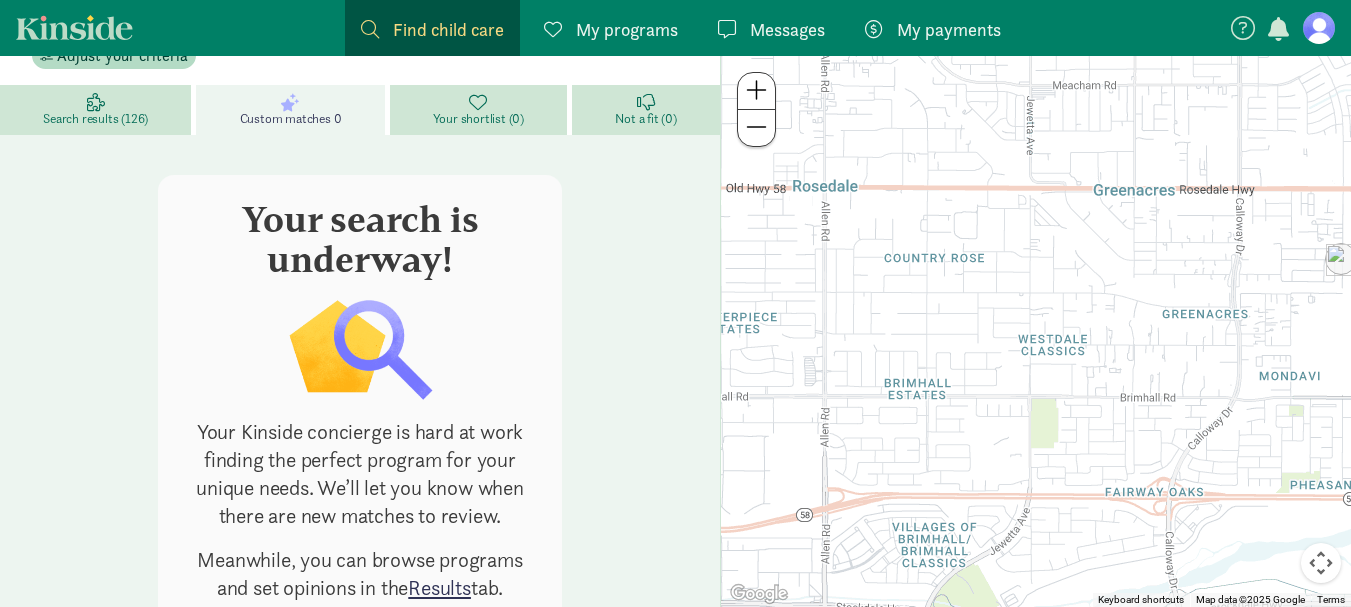 scroll, scrollTop: 261, scrollLeft: 0, axis: vertical 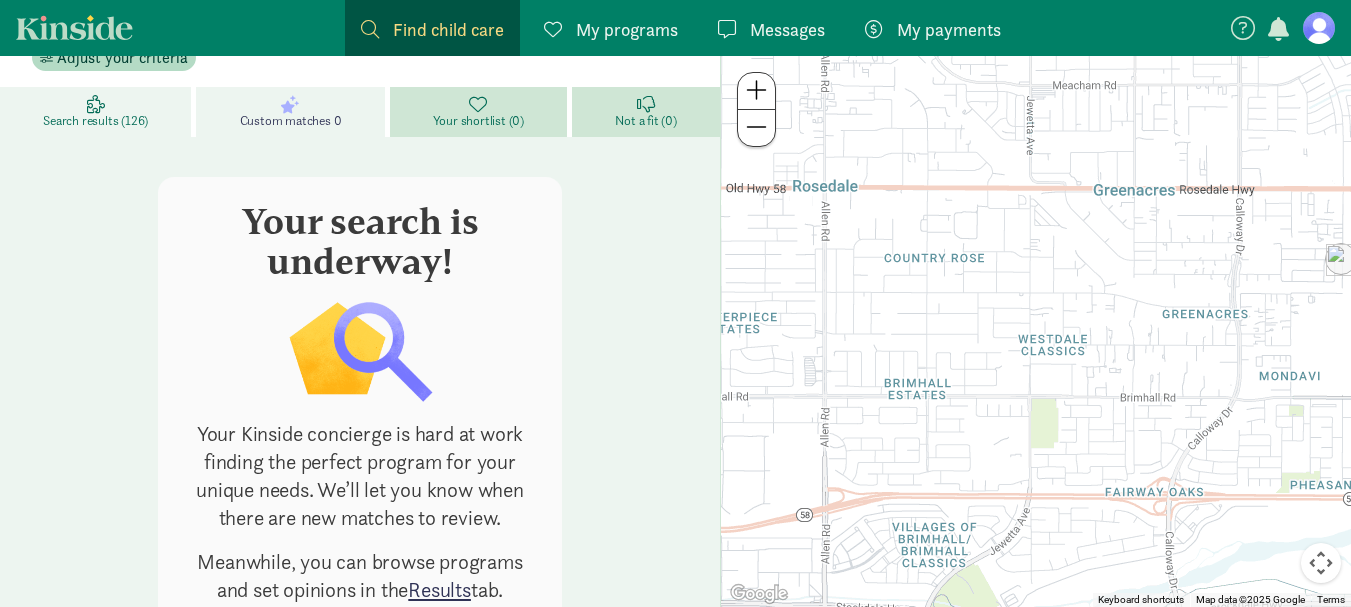 drag, startPoint x: 512, startPoint y: 523, endPoint x: 123, endPoint y: 119, distance: 560.836 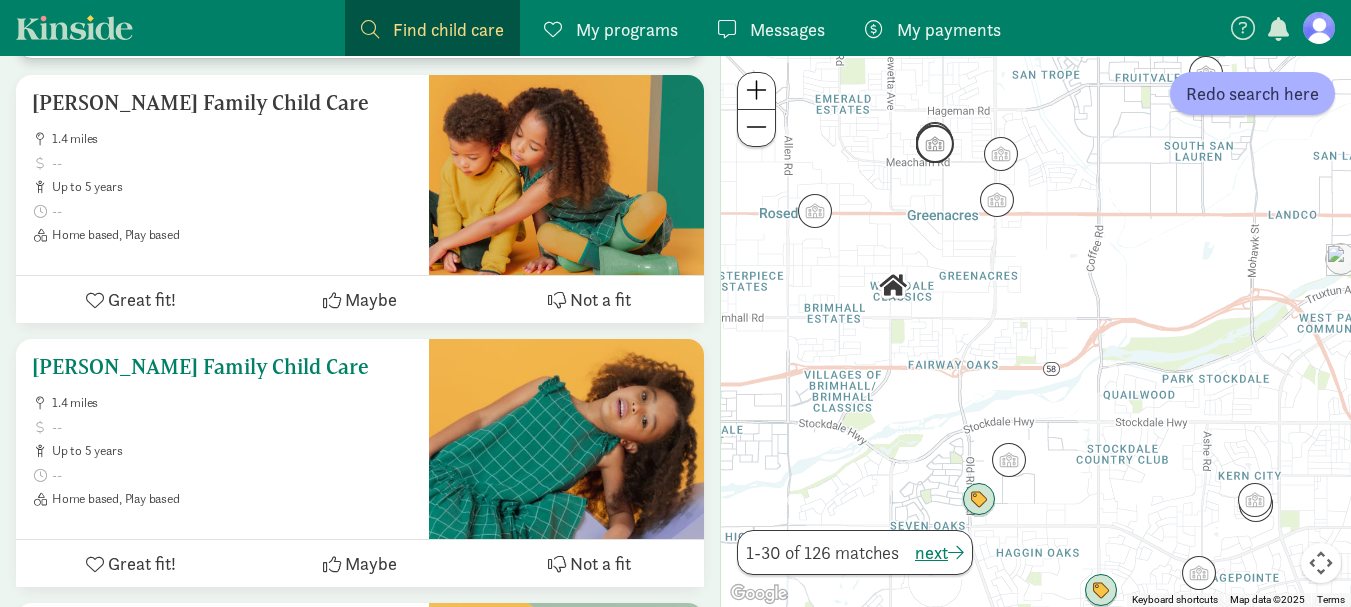 scroll, scrollTop: 1196, scrollLeft: 0, axis: vertical 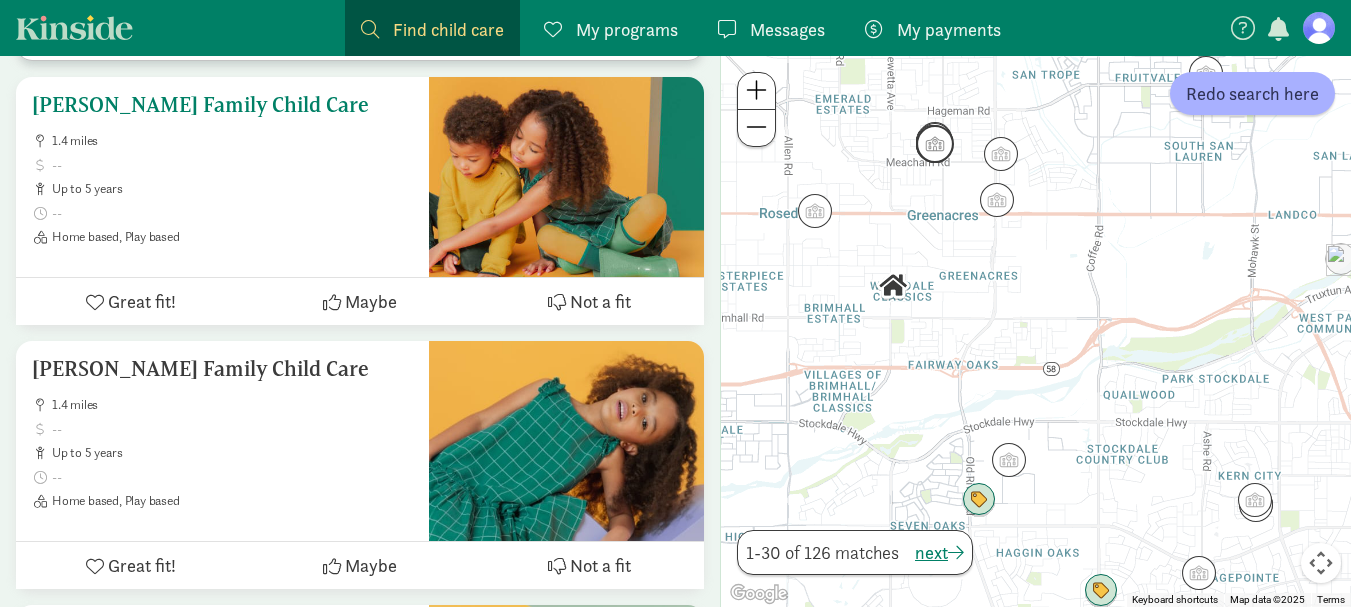 click on "[PERSON_NAME] Family Child Care" at bounding box center [222, 105] 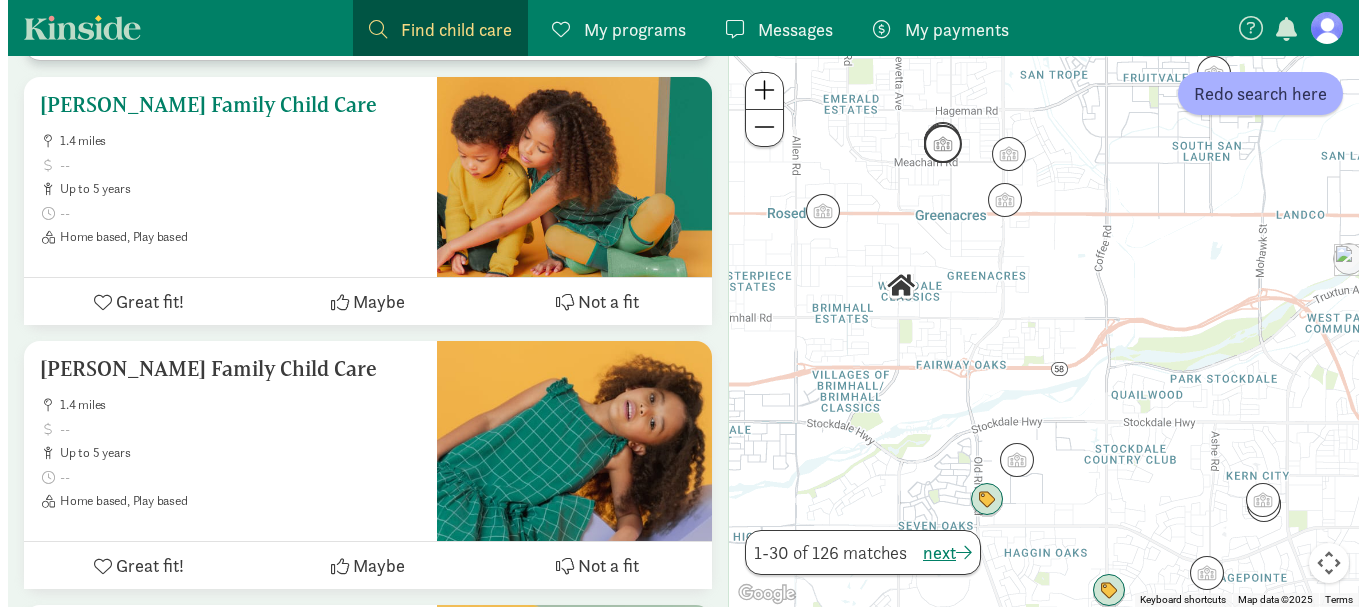 scroll, scrollTop: 0, scrollLeft: 0, axis: both 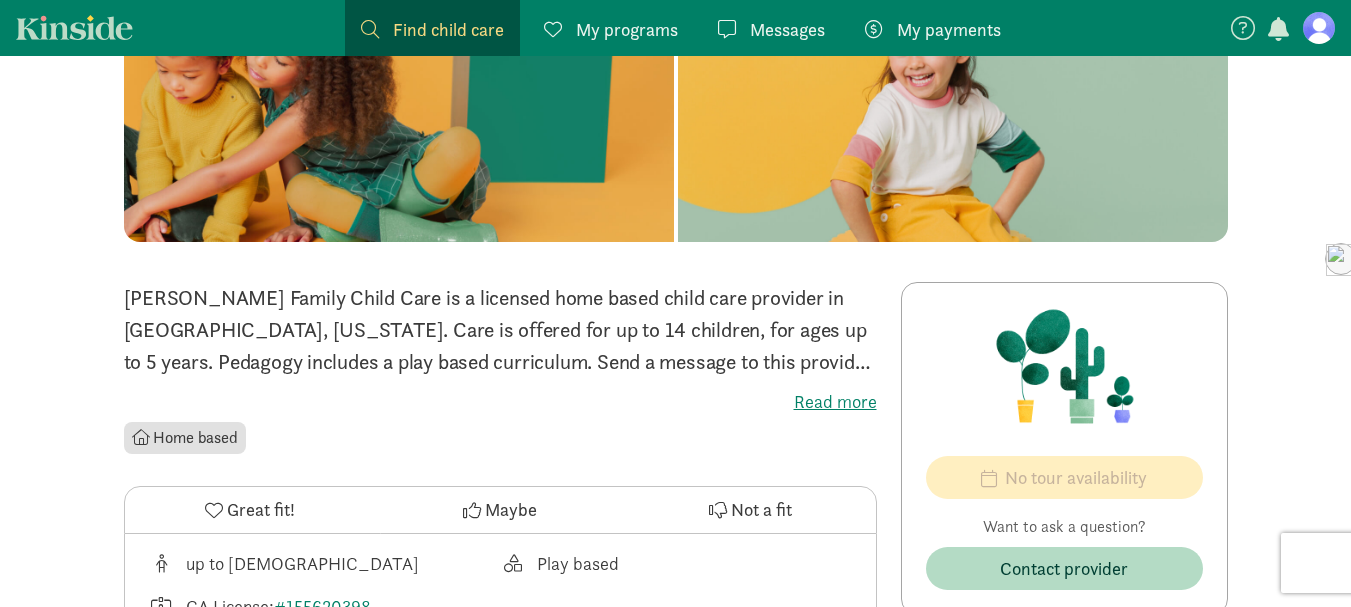 click on "Read more" at bounding box center (500, 402) 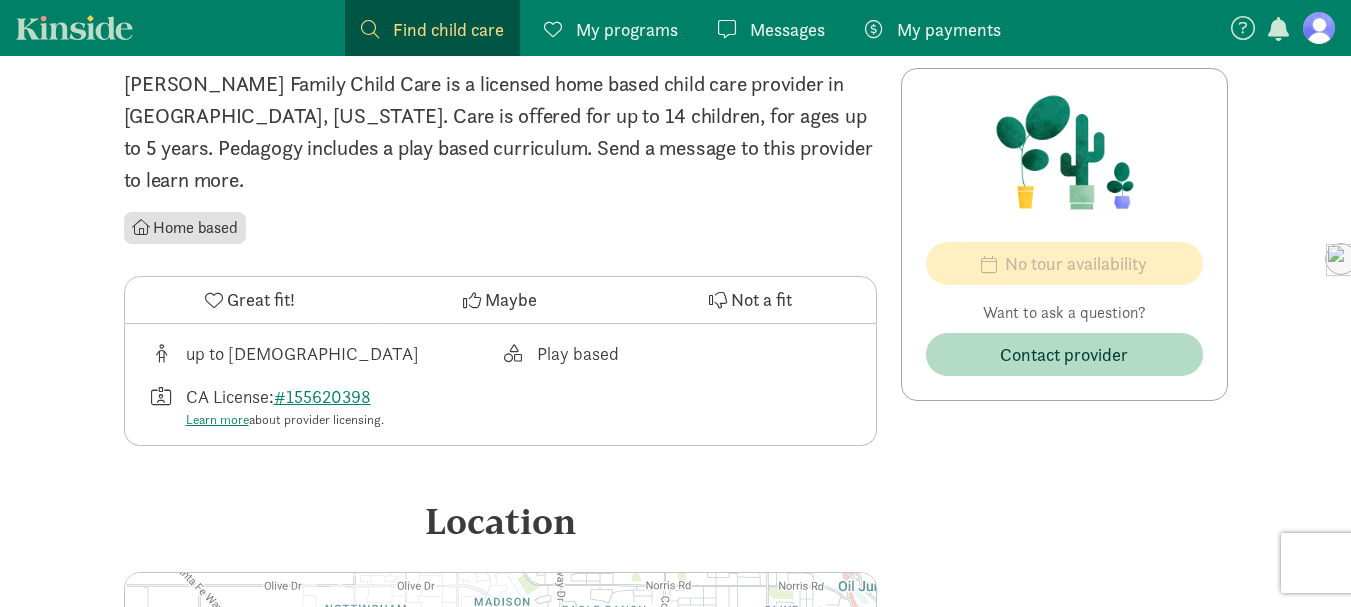 scroll, scrollTop: 449, scrollLeft: 0, axis: vertical 